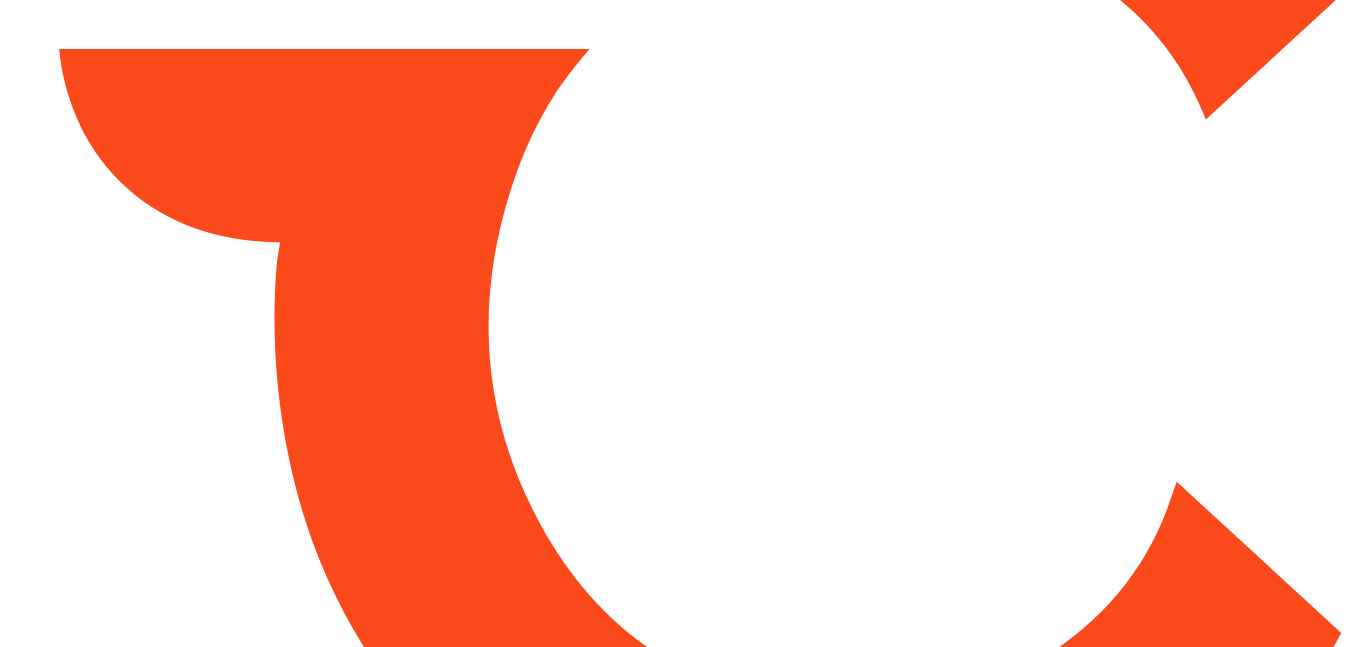 scroll, scrollTop: 0, scrollLeft: 0, axis: both 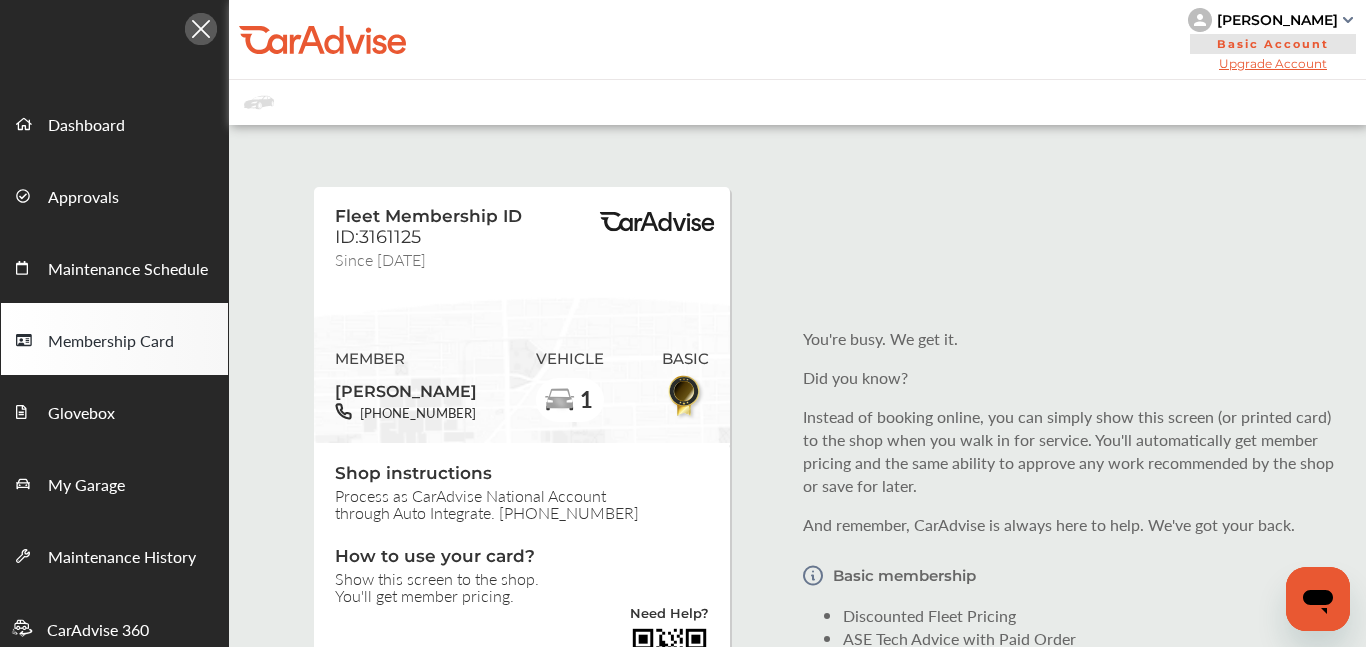 click on "Fleet Membership ID ID:3161125 Since [DATE] MEMBER [PERSON_NAME] [PHONE_NUMBER] VEHICLE 1 BASIC Shop instructions Process as CarAdvise National Account   through Auto Integrate. [PHONE_NUMBER] How to use your card? Show this screen to the shop. You'll get member pricing. Need Help? Print member card You're busy. We get it. Did you know? Instead of booking online, you can simply show this screen (or printed card) to the shop when you walk in for service. You'll automatically get member pricing and the same ability to approve any work recommended by the shop or save for later. And remember, [PERSON_NAME] is always here to help. We've got your back. Basic  membership Discounted Fleet Pricing ASE Tech Advice with Paid Order 2 Vehicle Per Account" at bounding box center (797, 500) 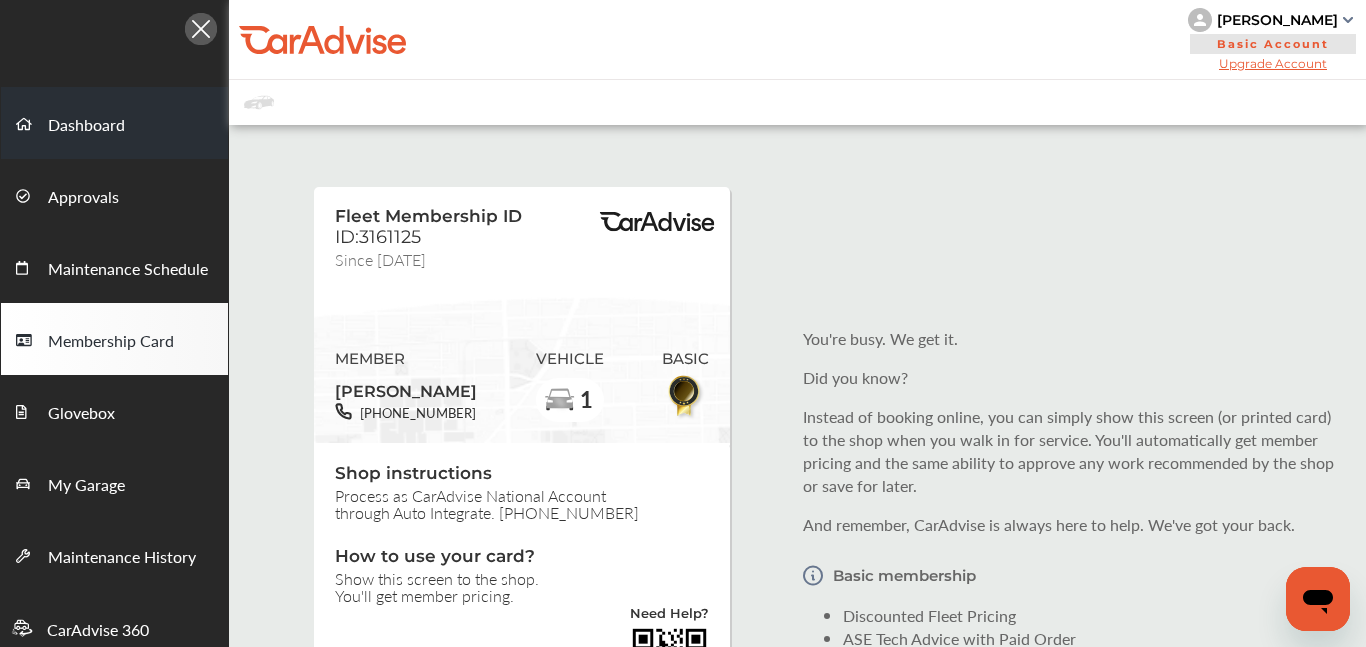 click on "Dashboard" at bounding box center [86, 126] 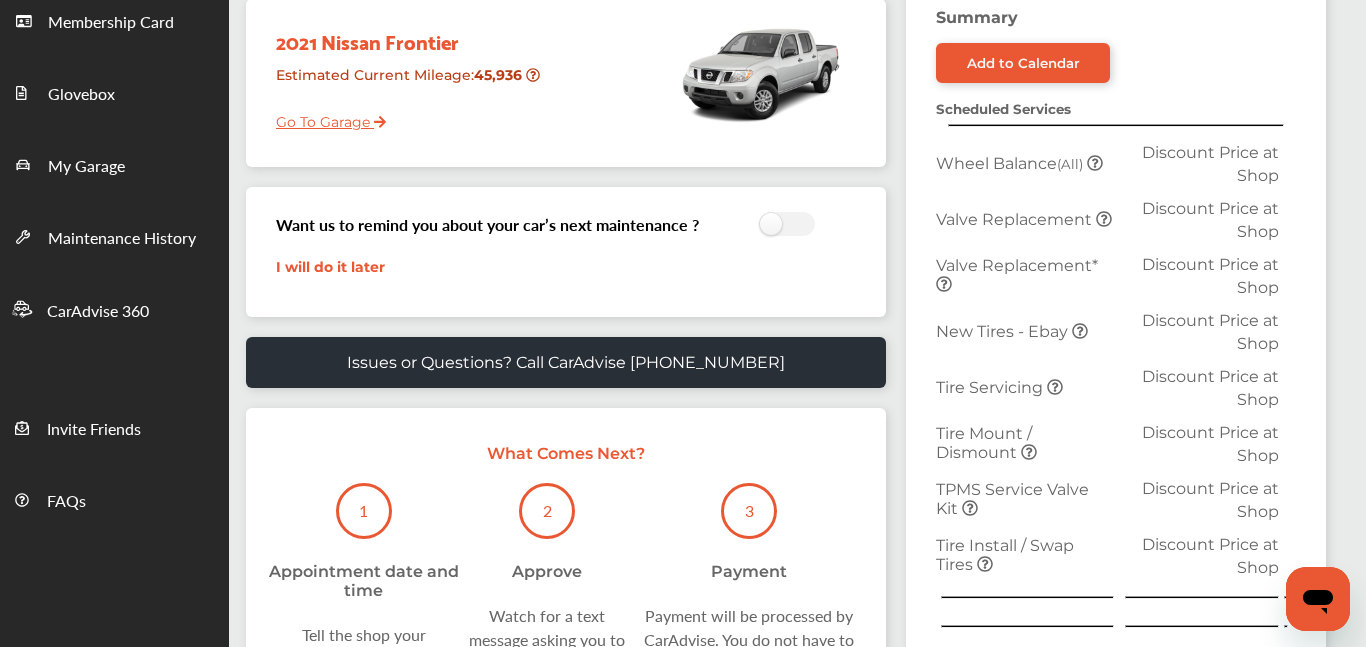 scroll, scrollTop: 320, scrollLeft: 0, axis: vertical 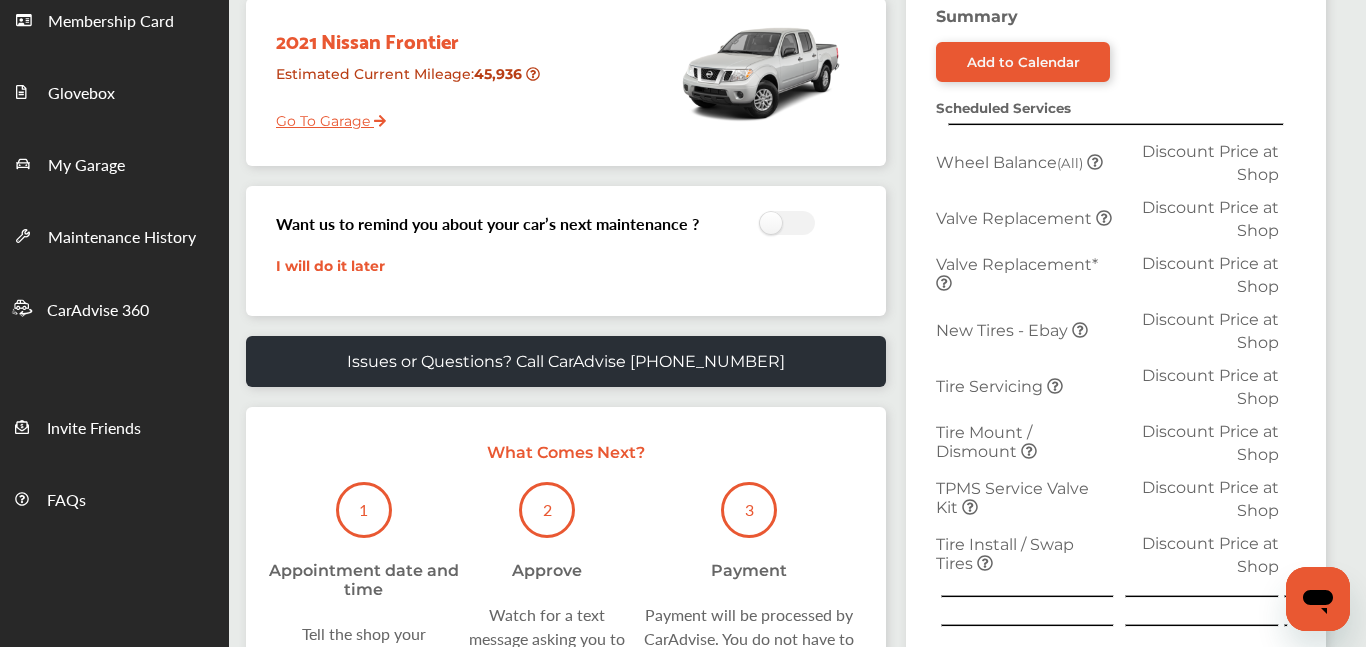 click 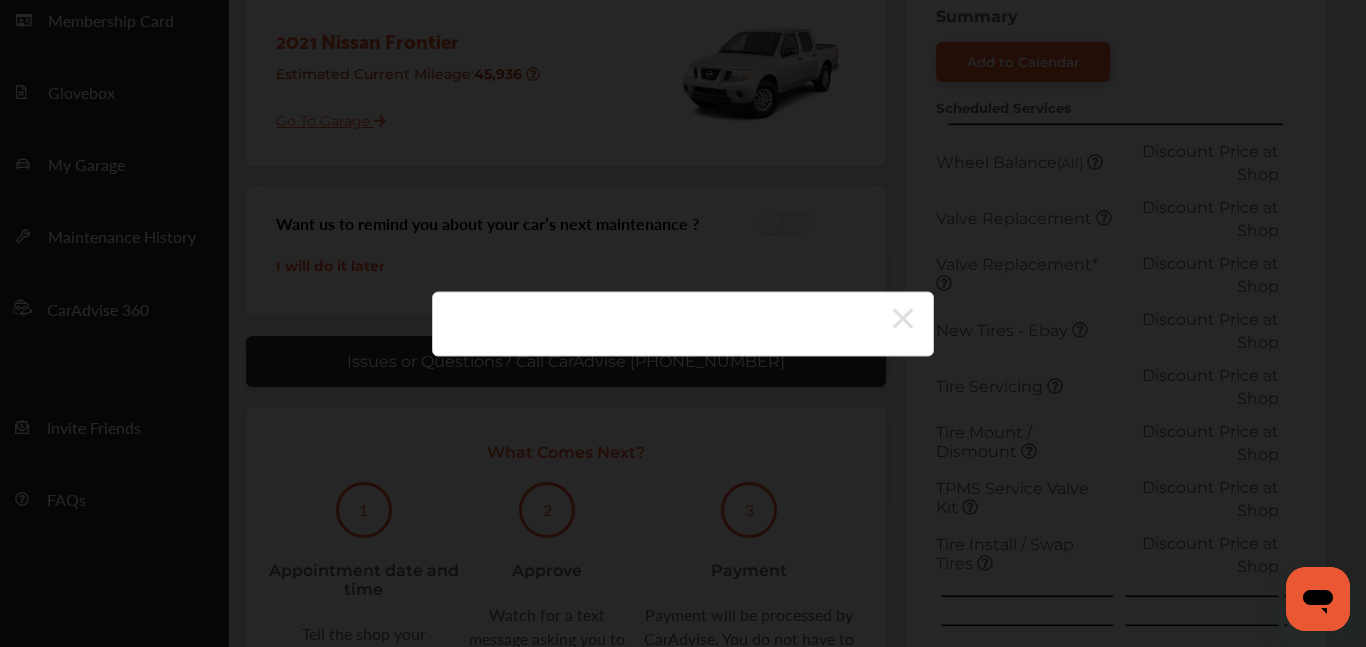 click 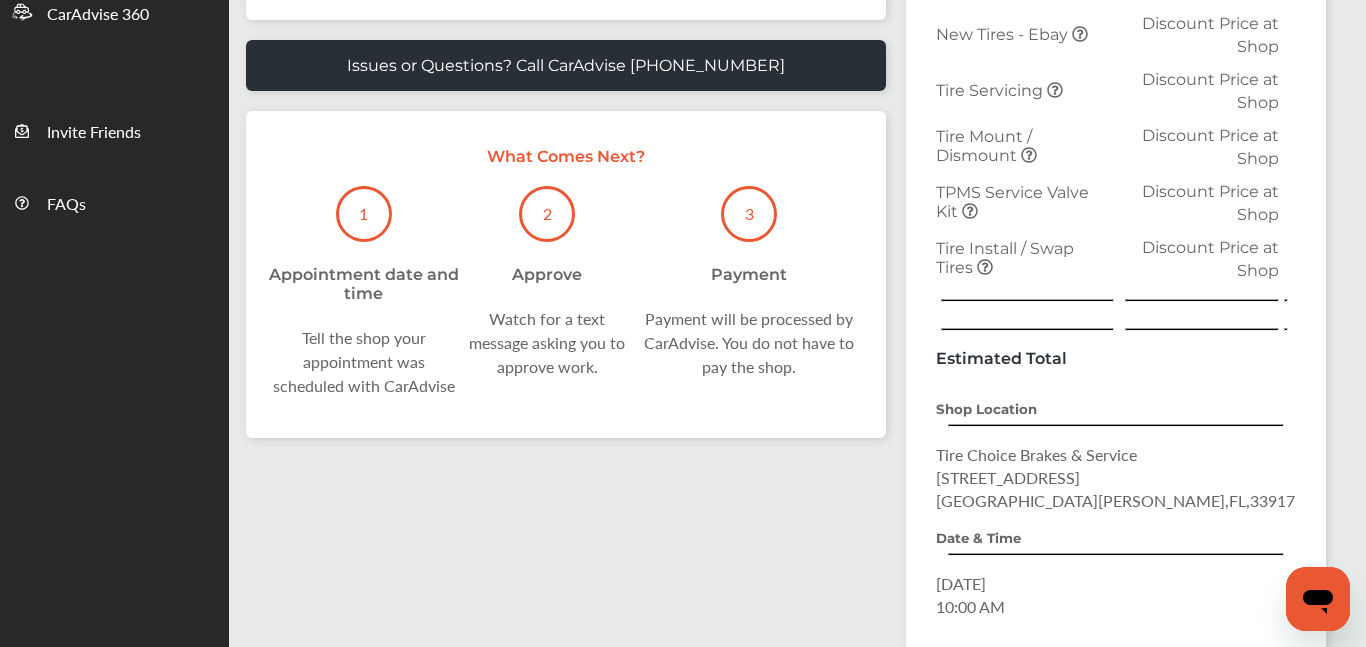 scroll, scrollTop: 621, scrollLeft: 0, axis: vertical 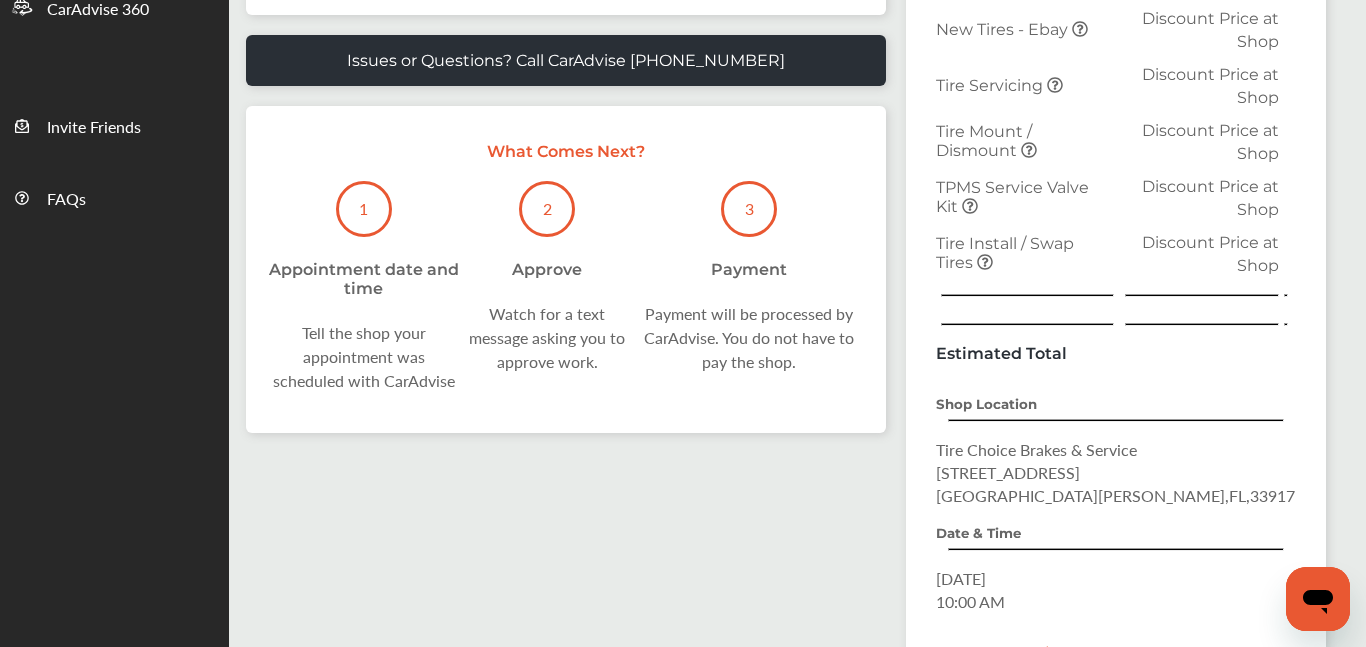 click 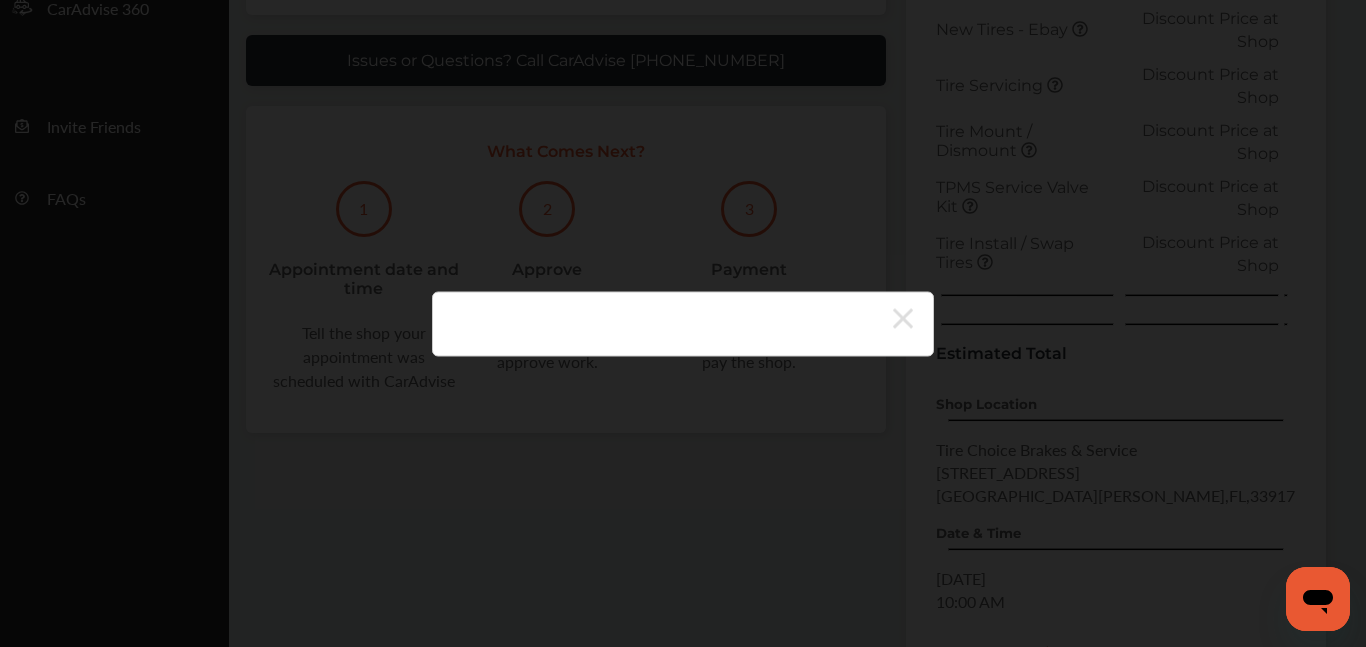 click at bounding box center (683, 323) 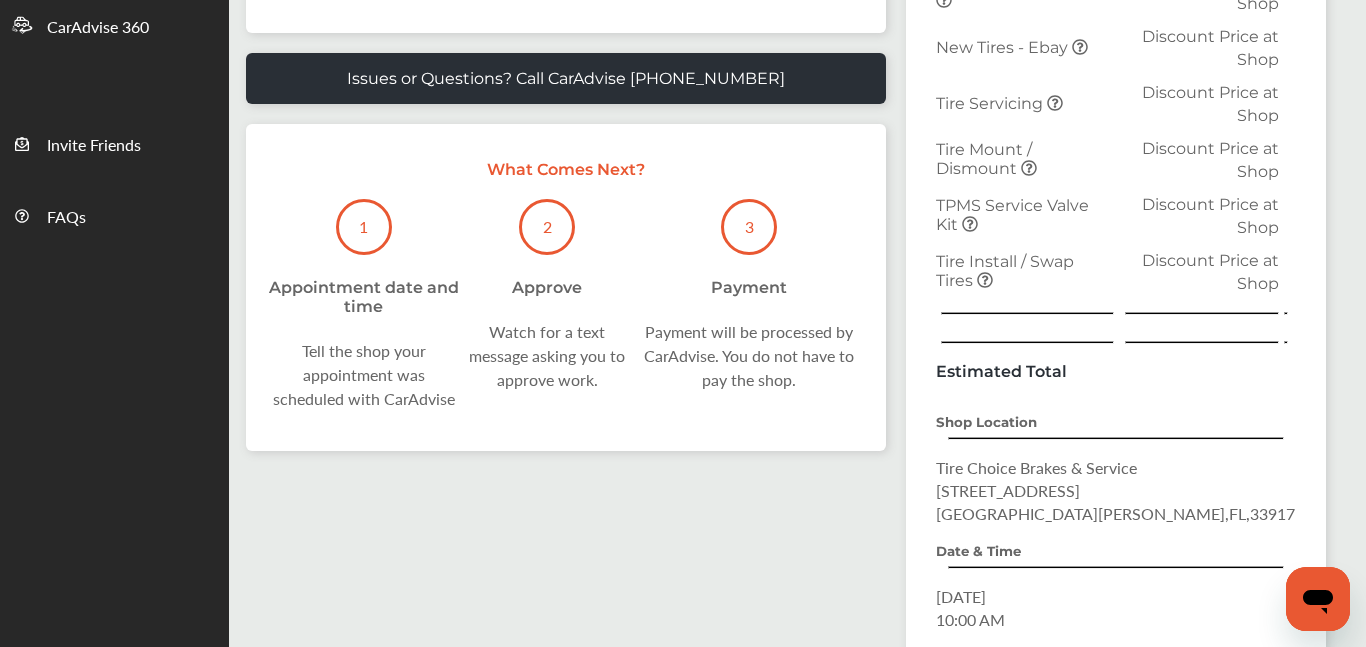 scroll, scrollTop: 585, scrollLeft: 0, axis: vertical 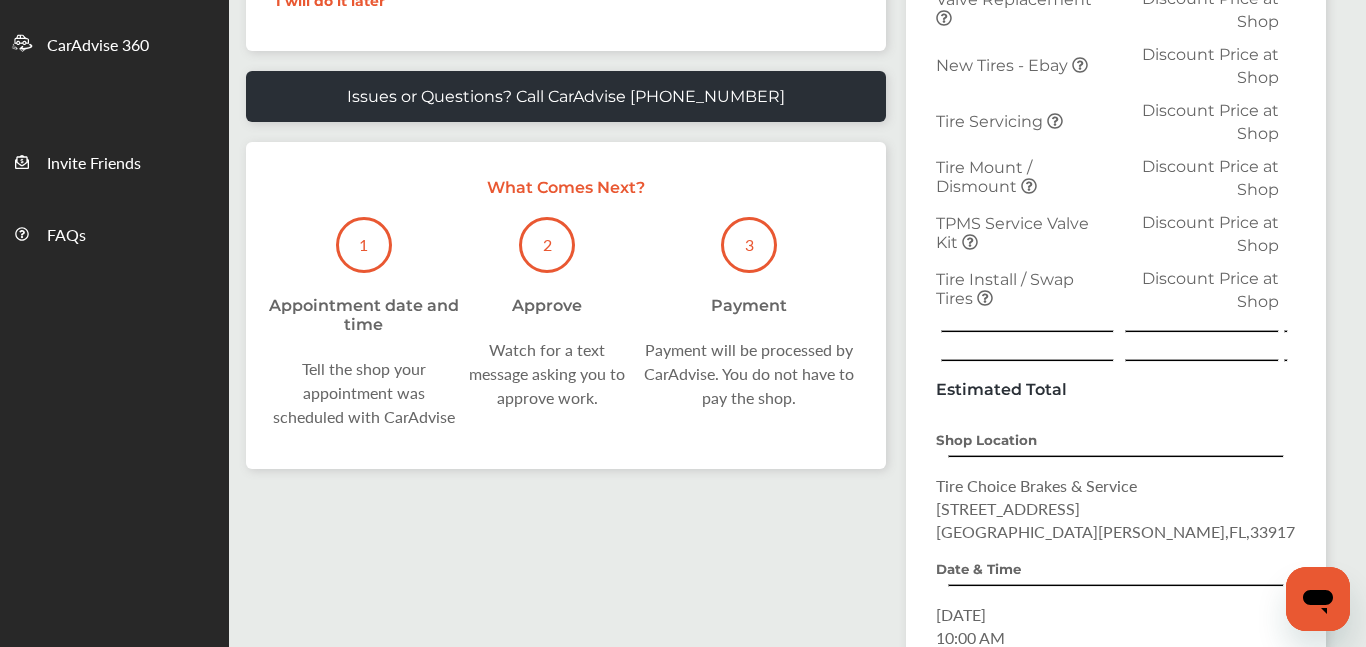 click 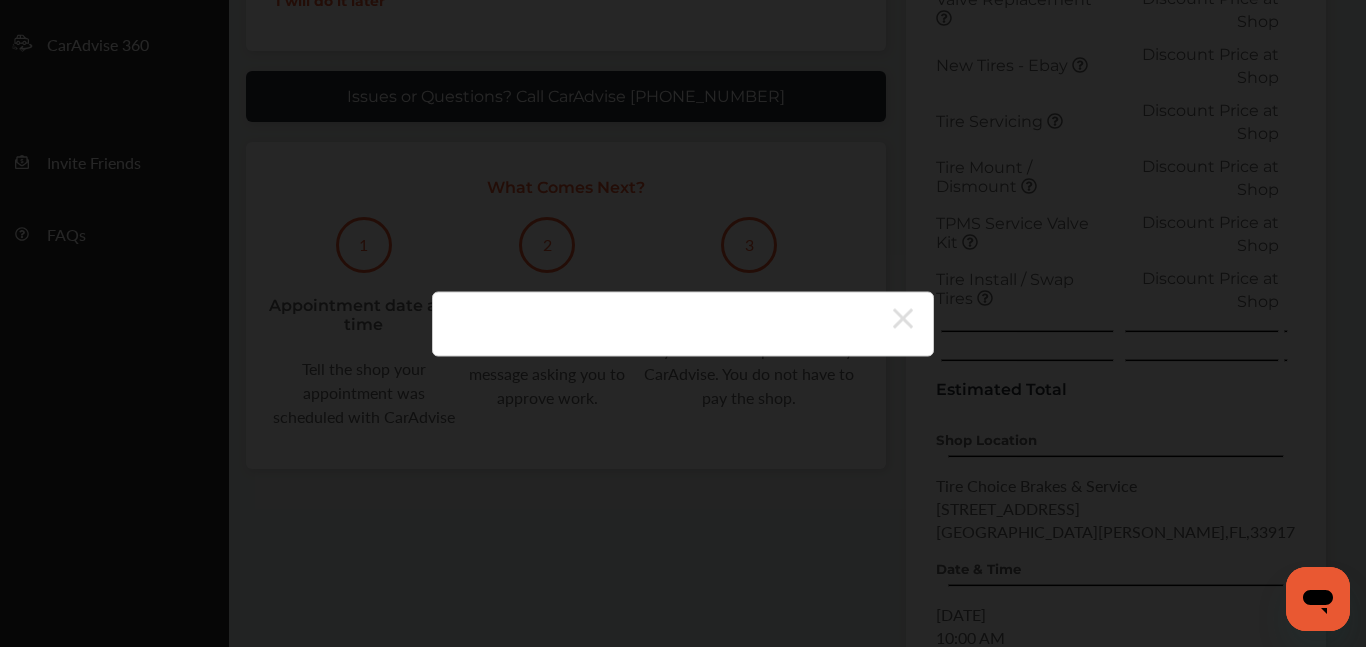 click 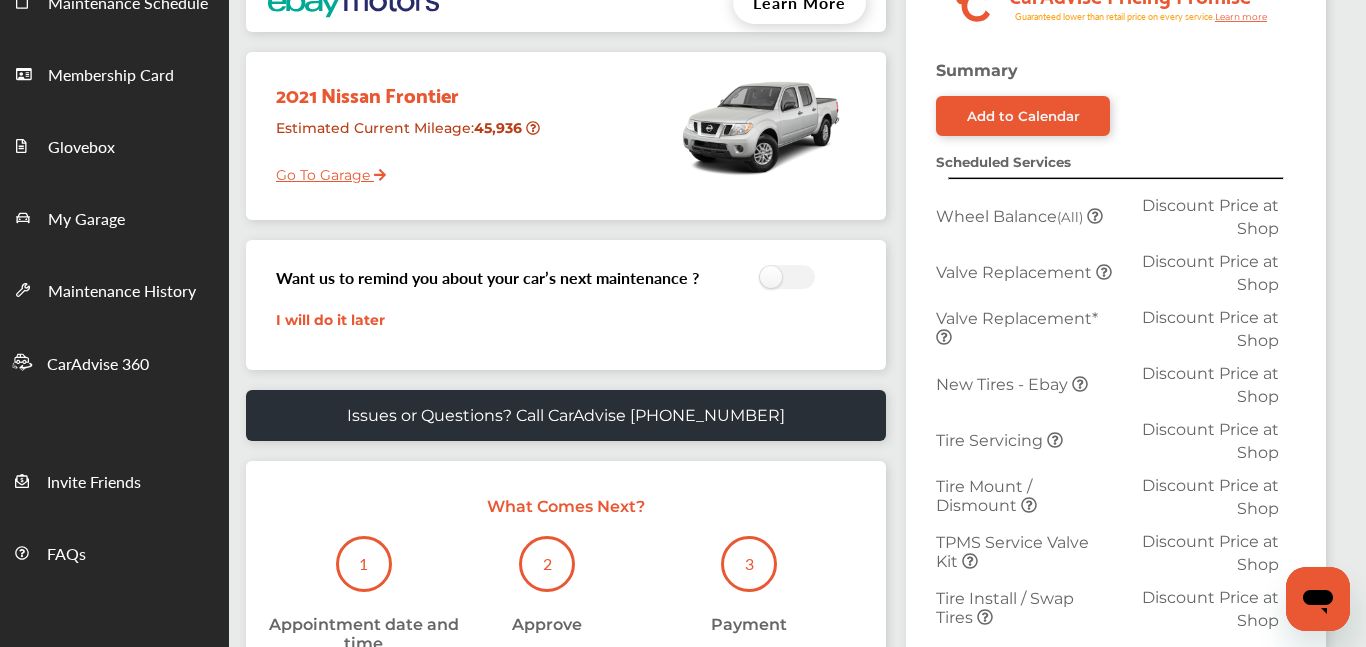 scroll, scrollTop: 267, scrollLeft: 0, axis: vertical 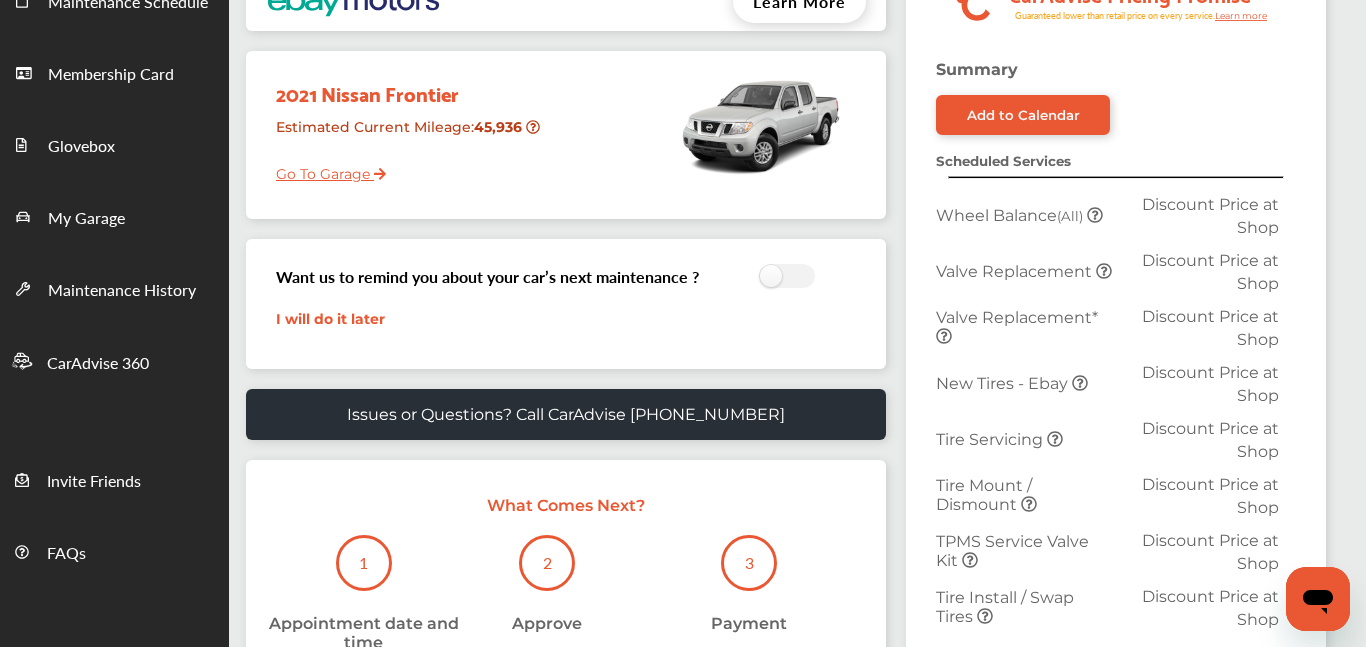 click 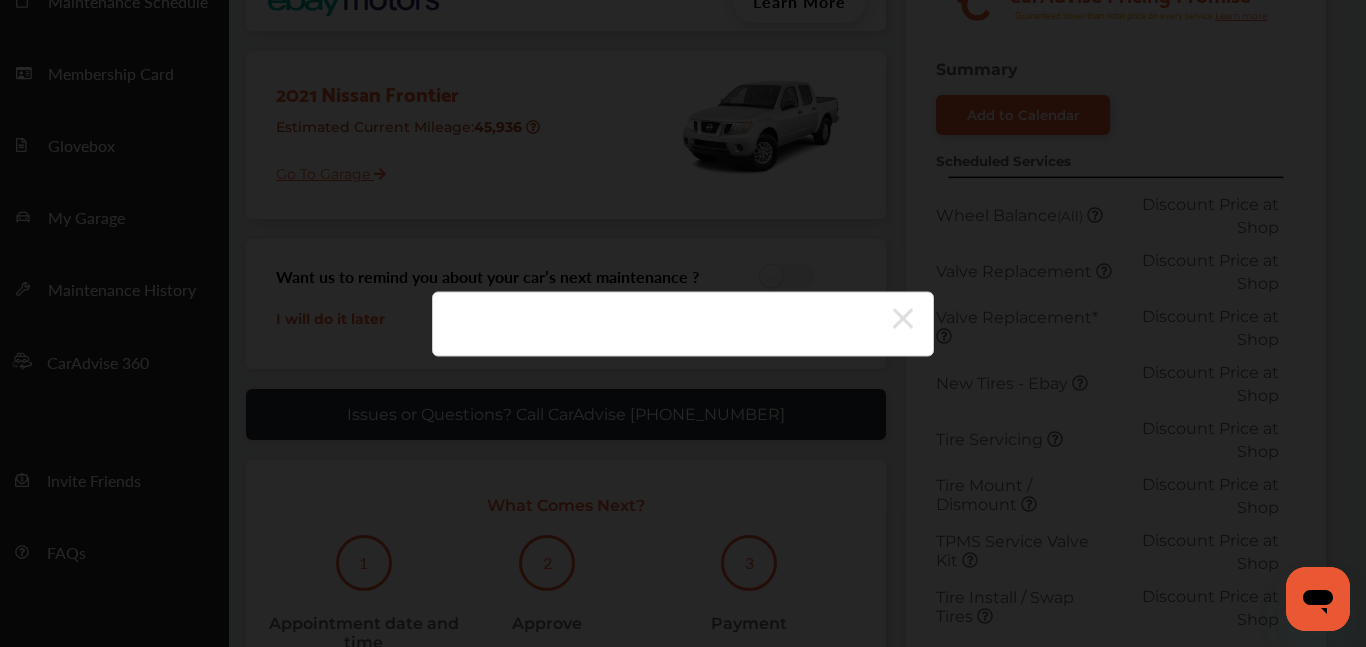 click 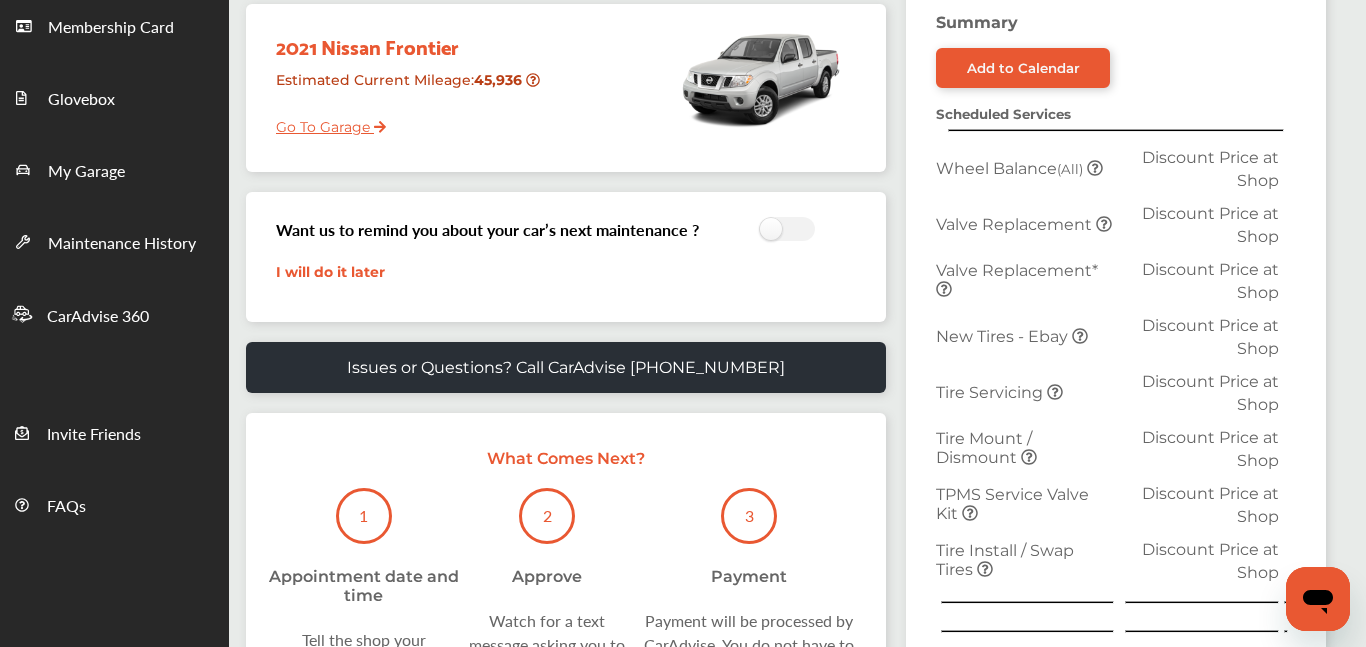 scroll, scrollTop: 316, scrollLeft: 0, axis: vertical 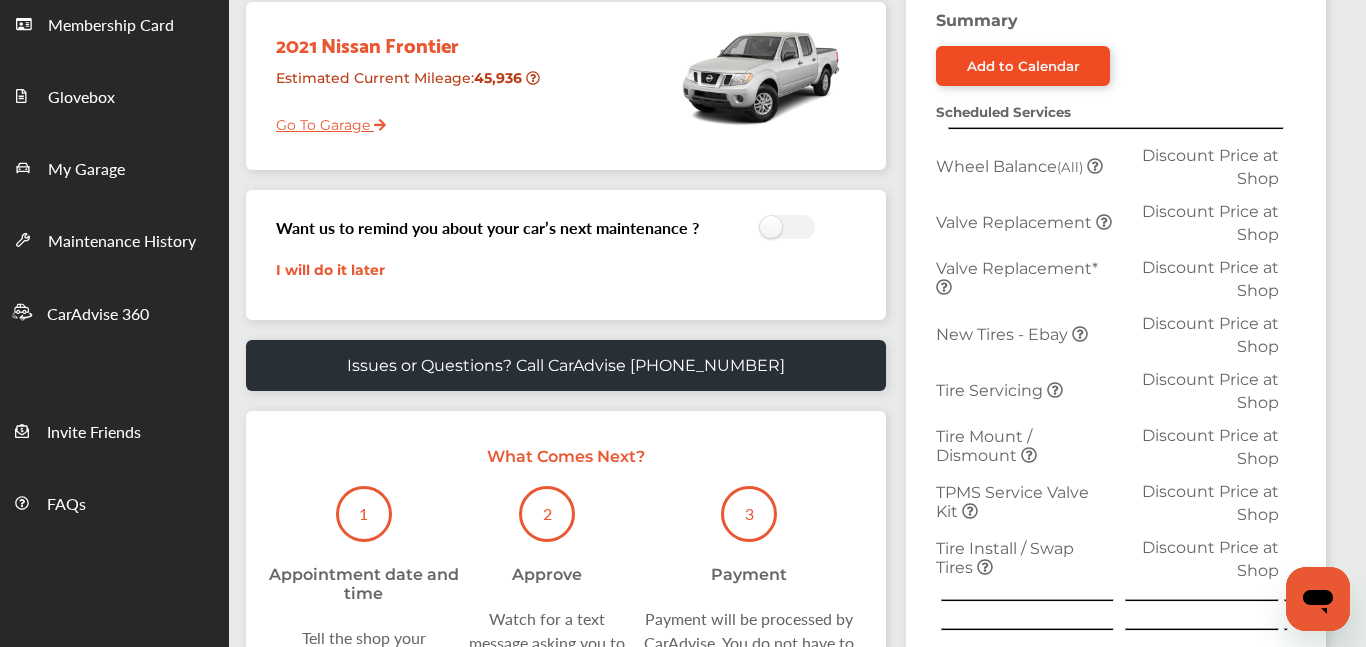 click on "Add to Calendar" at bounding box center [1023, 66] 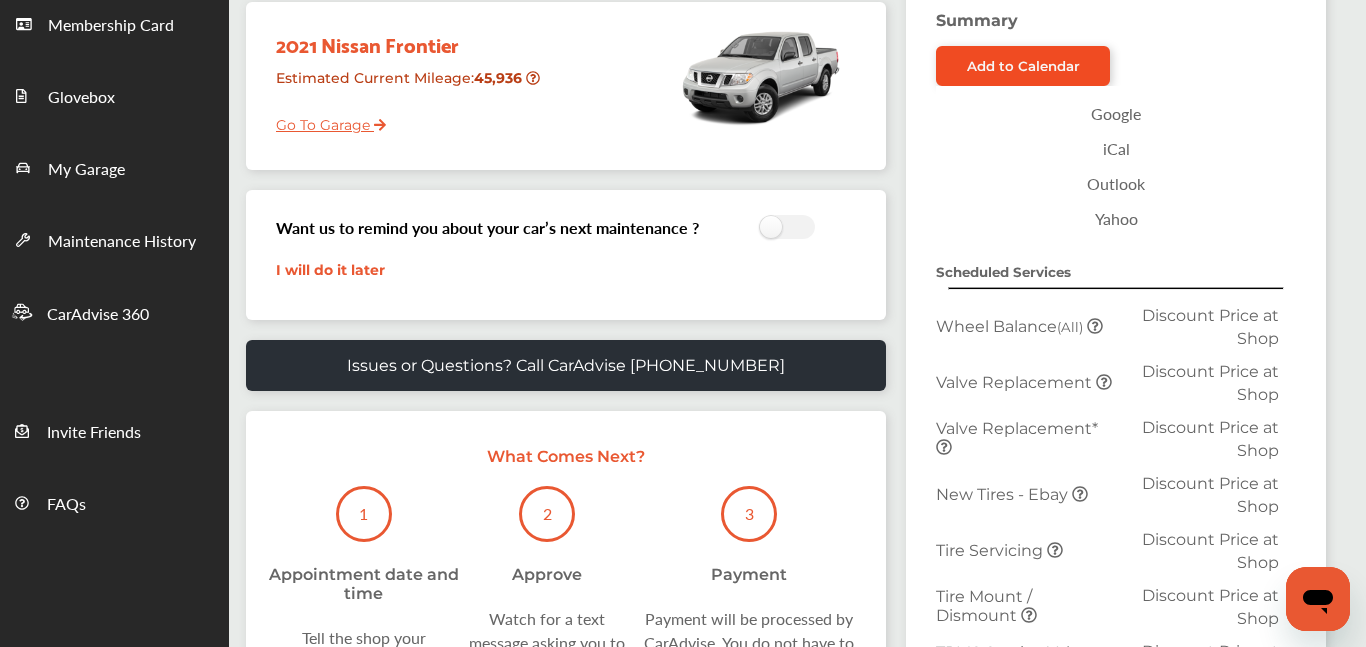 click on "Add to Calendar" at bounding box center [1023, 66] 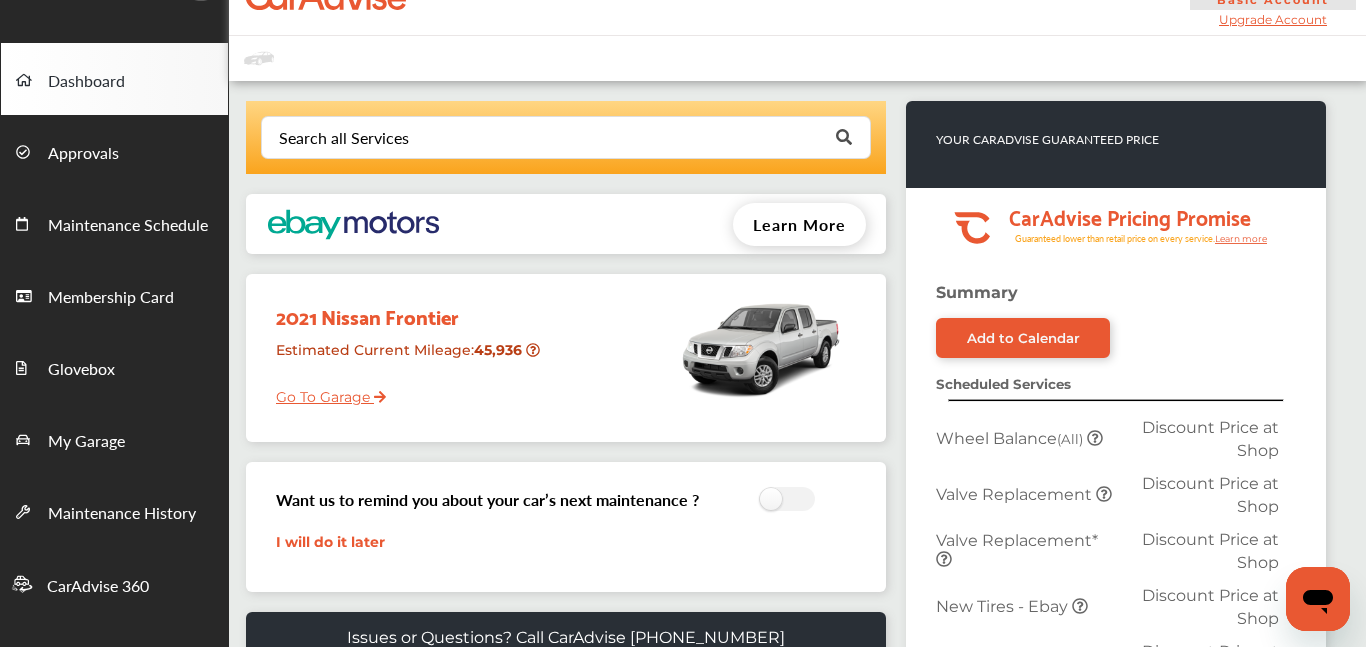 scroll, scrollTop: 49, scrollLeft: 0, axis: vertical 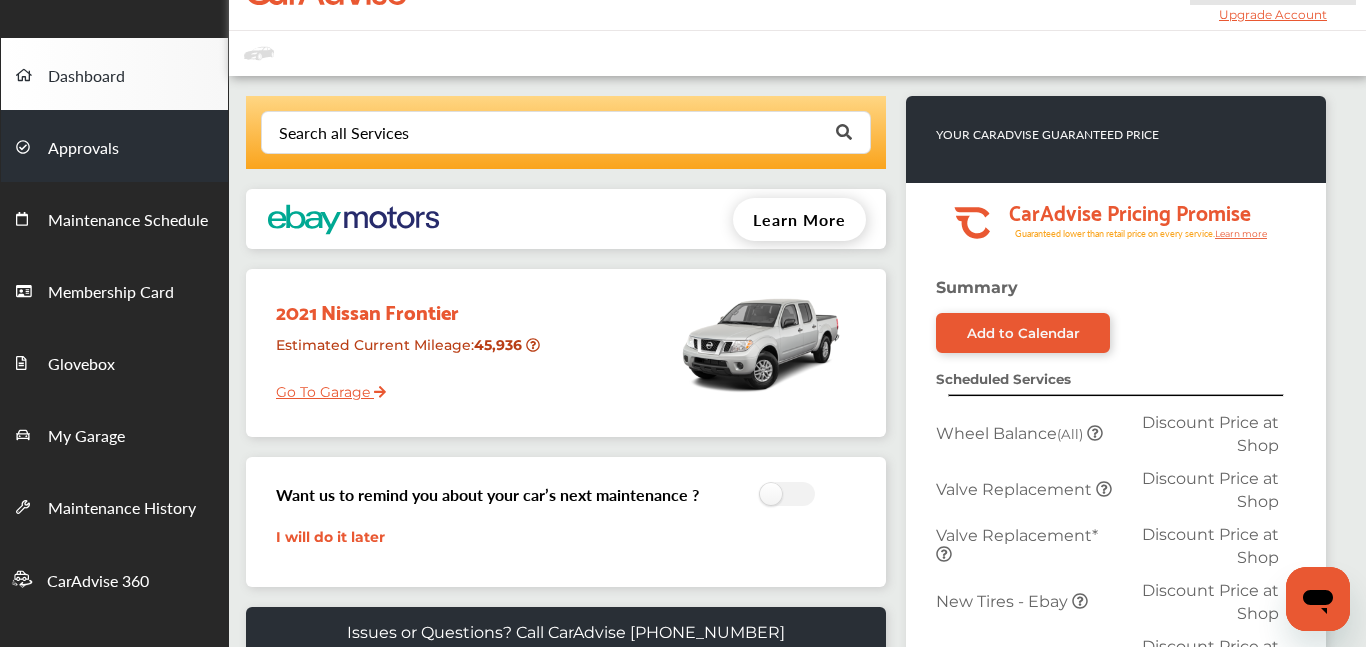 click on "Approvals" at bounding box center [83, 149] 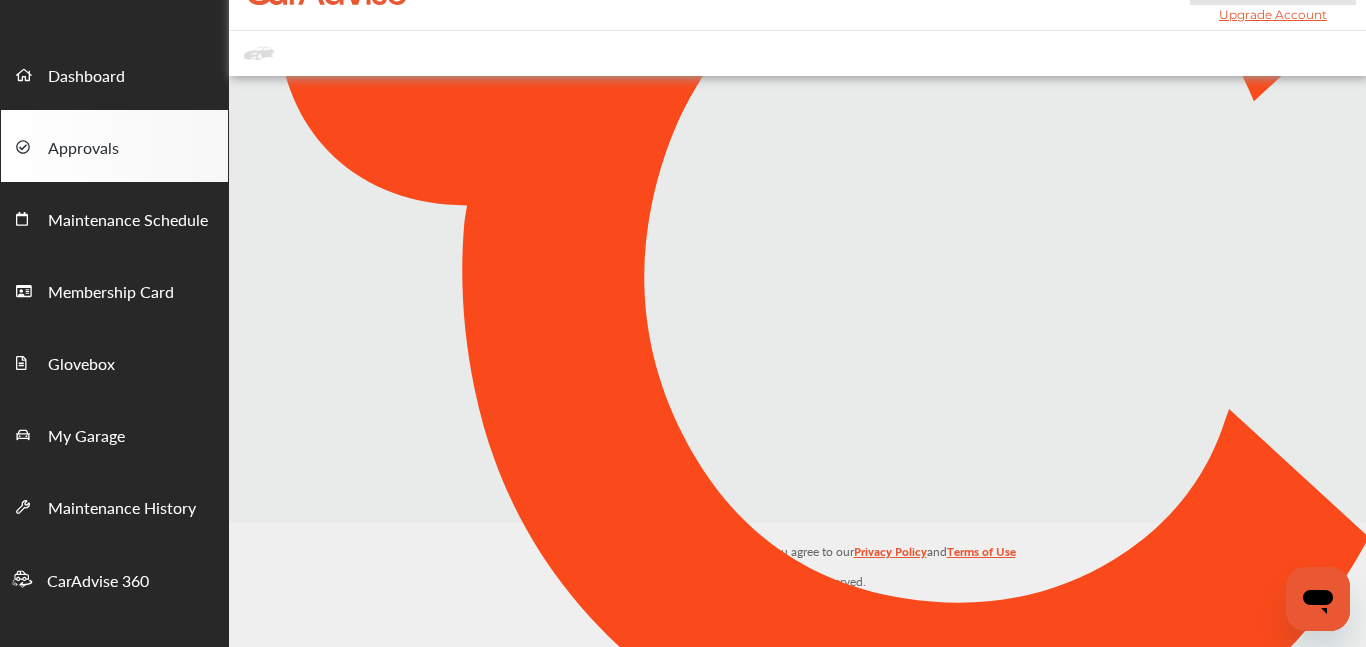 scroll, scrollTop: 0, scrollLeft: 0, axis: both 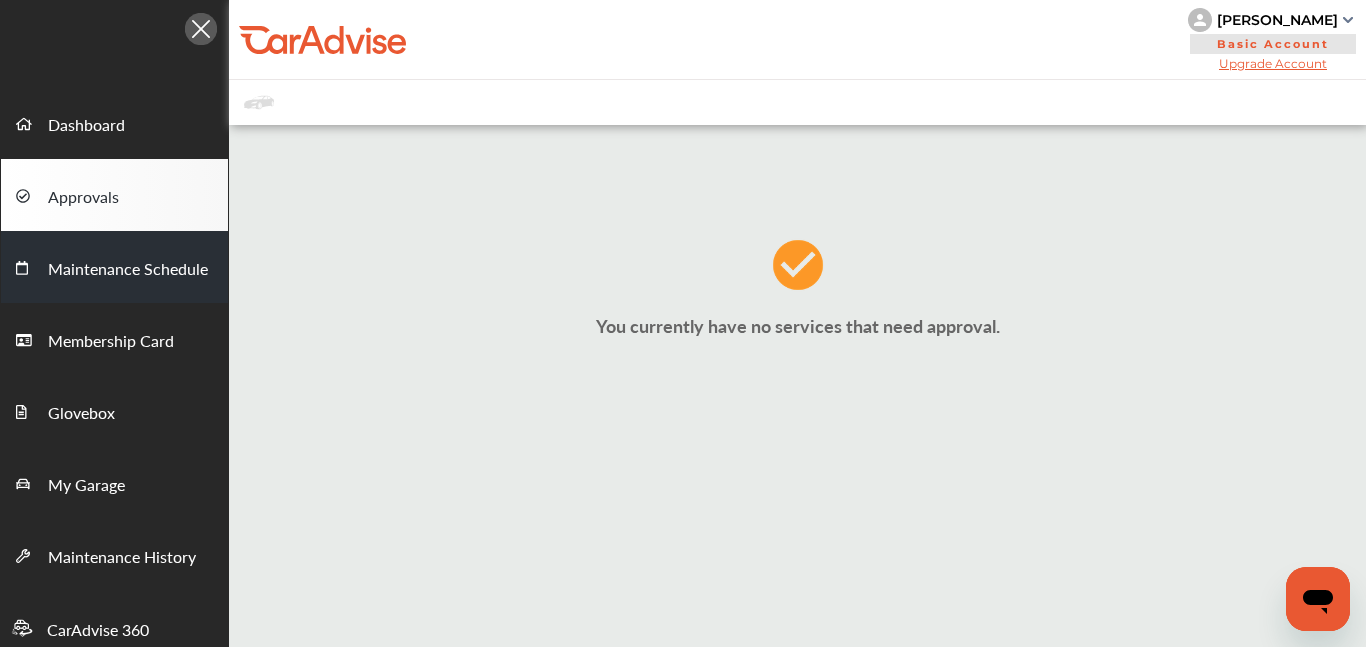click on "Maintenance Schedule" at bounding box center [128, 270] 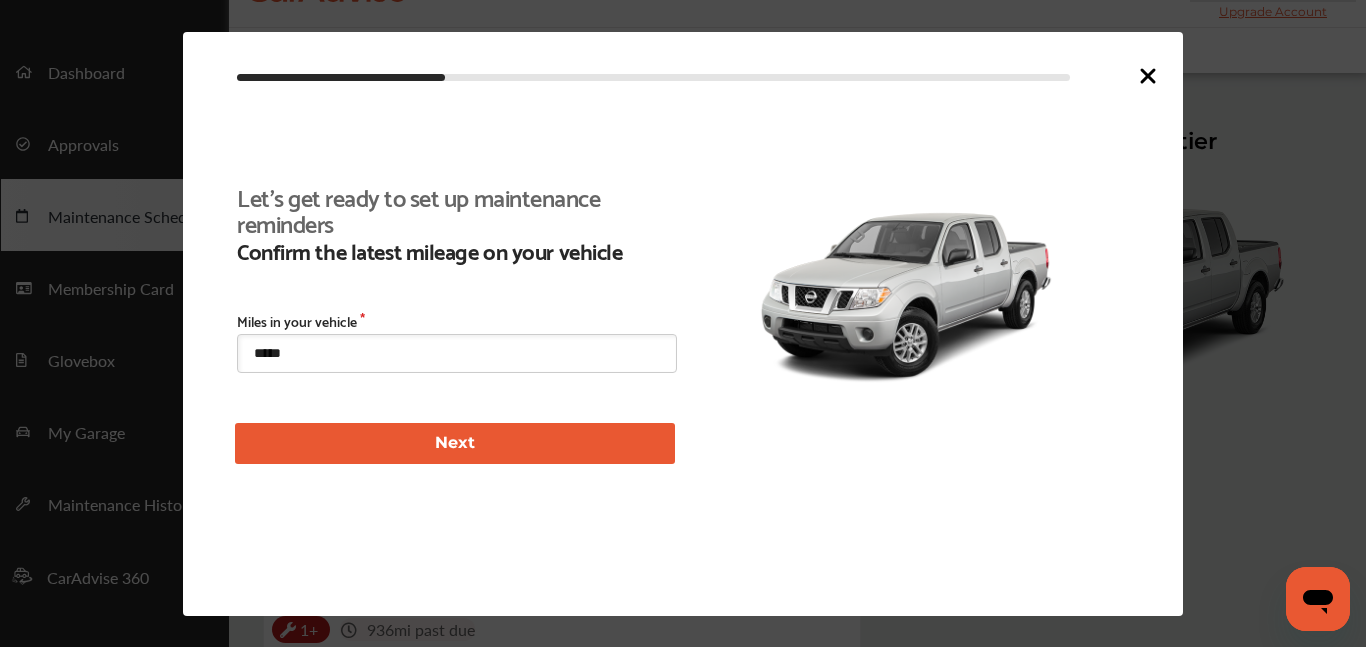 scroll, scrollTop: 359, scrollLeft: 0, axis: vertical 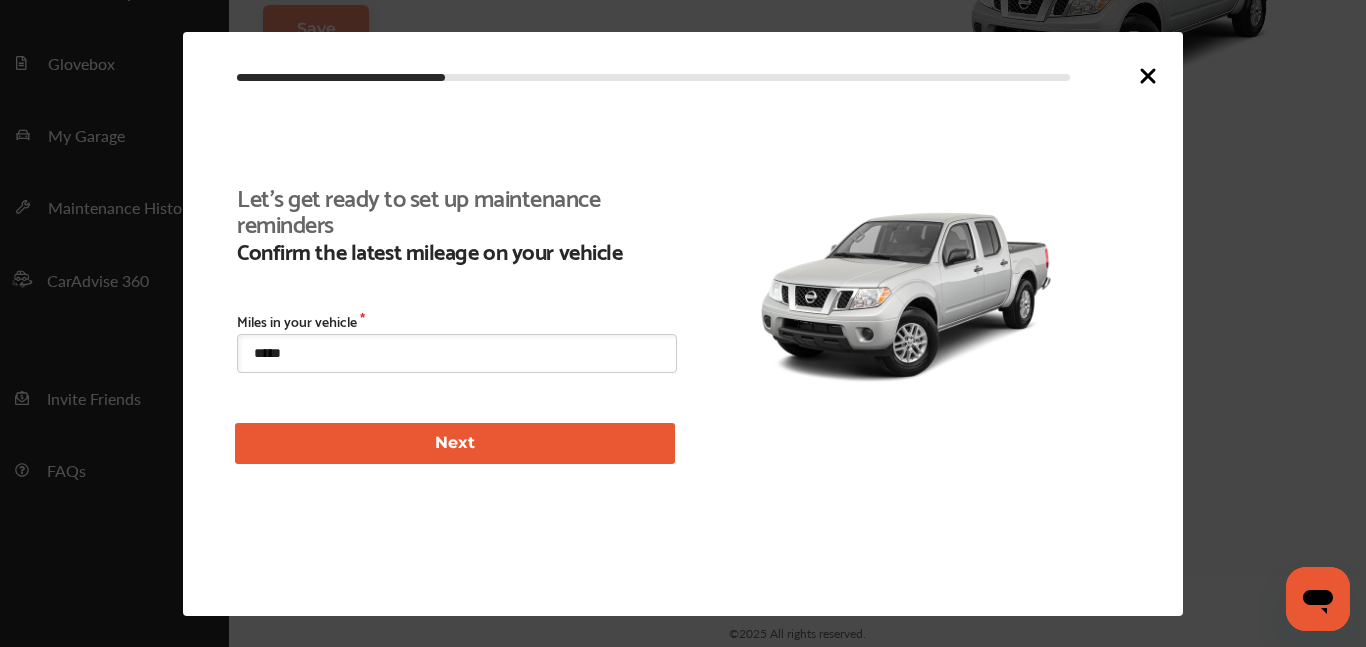 click 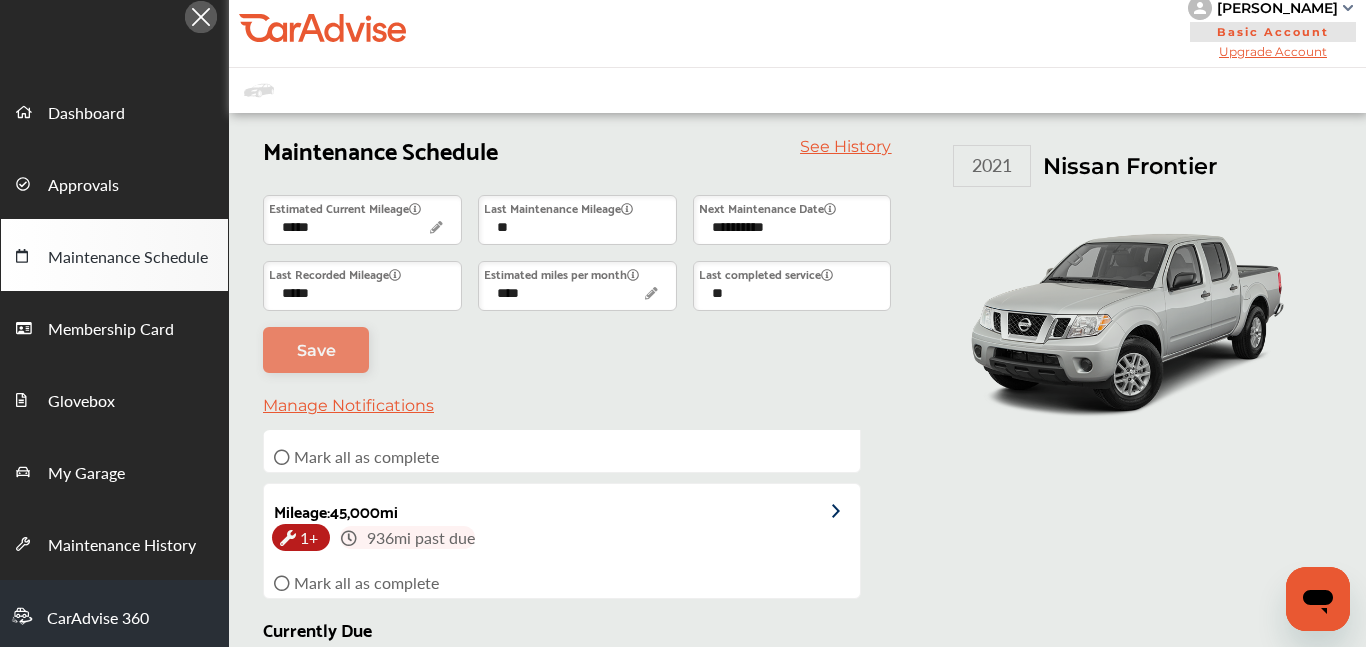 scroll, scrollTop: 0, scrollLeft: 0, axis: both 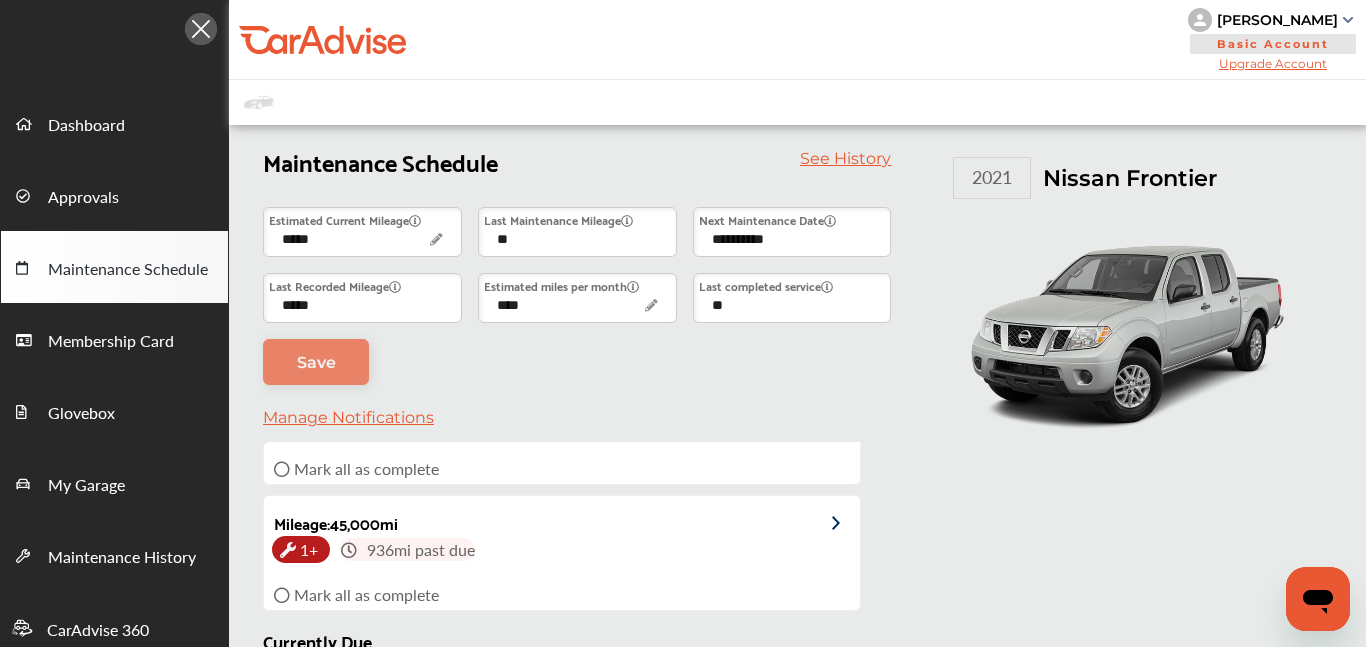 click on "Maintenance Schedule" at bounding box center (128, 270) 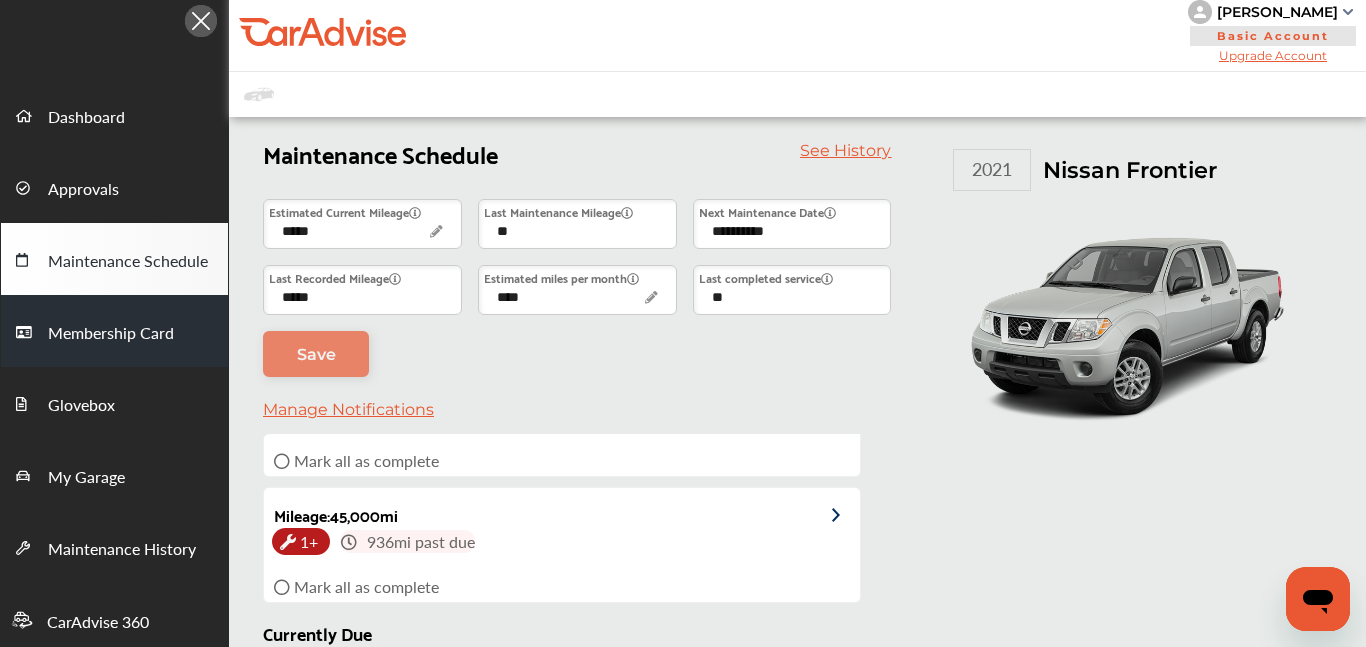 click on "Membership Card" at bounding box center (111, 334) 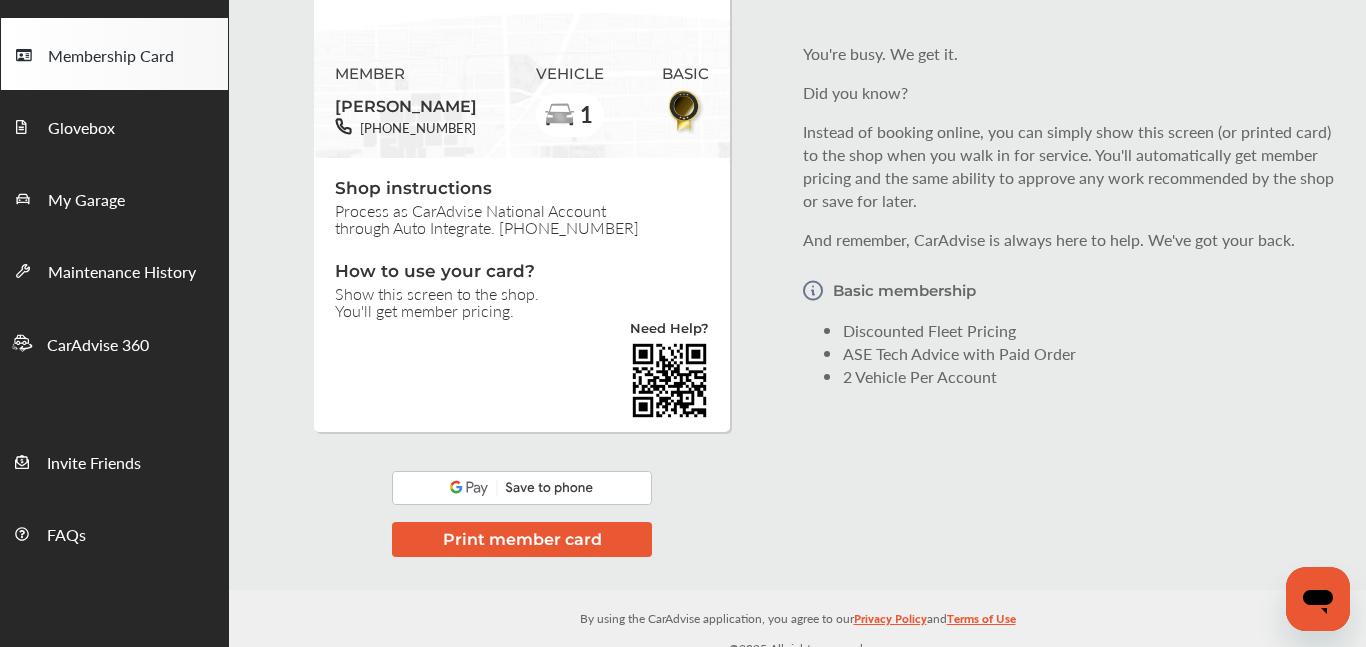 scroll, scrollTop: 288, scrollLeft: 0, axis: vertical 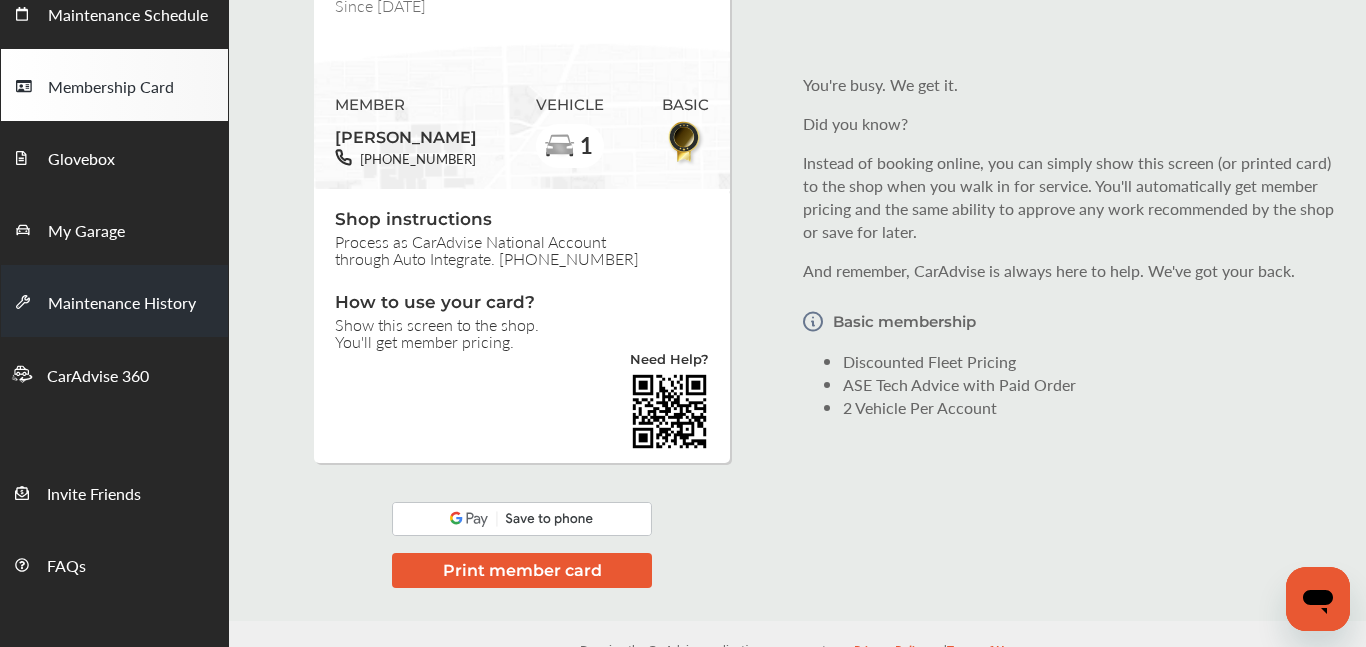 click on "Maintenance History" at bounding box center (114, 301) 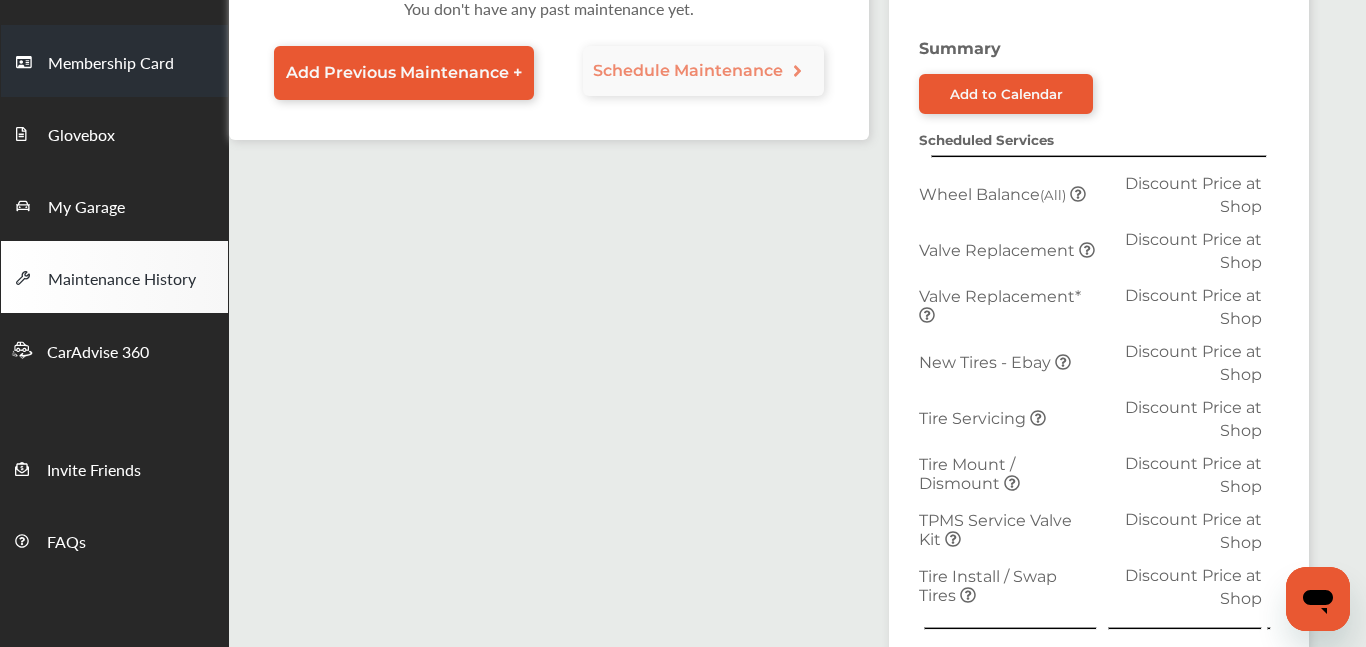 scroll, scrollTop: 282, scrollLeft: 0, axis: vertical 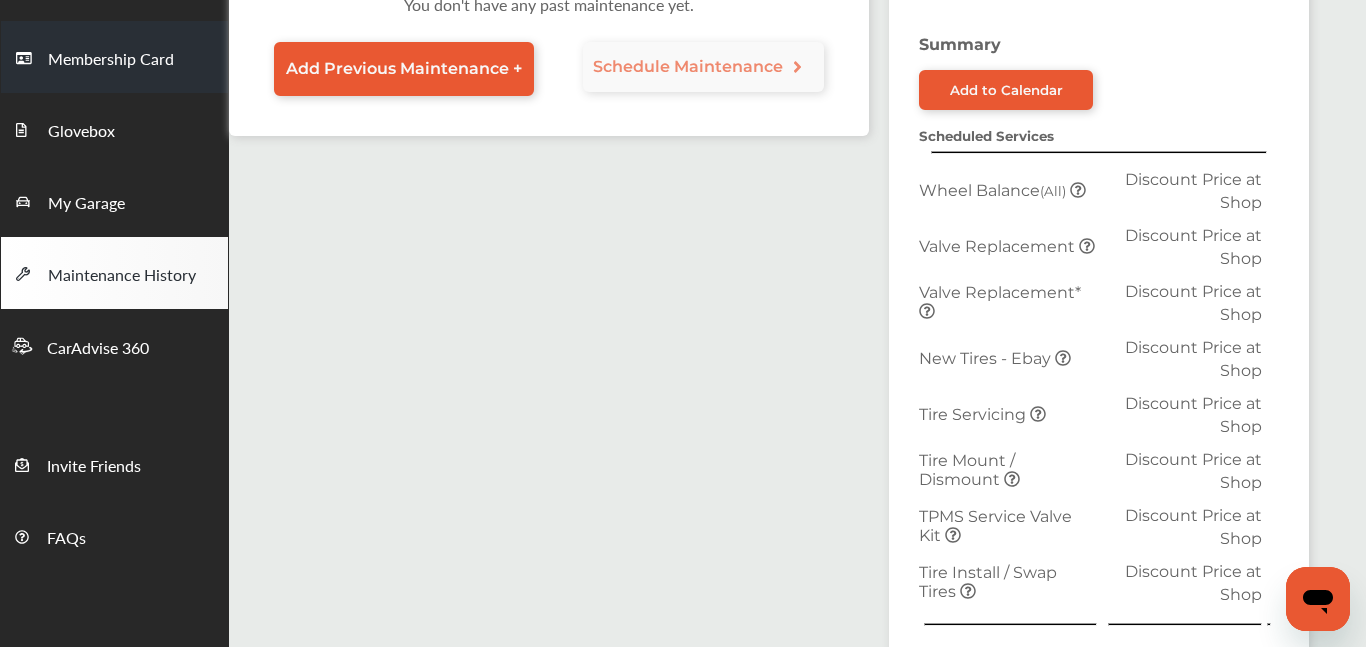 click at bounding box center (28, 351) 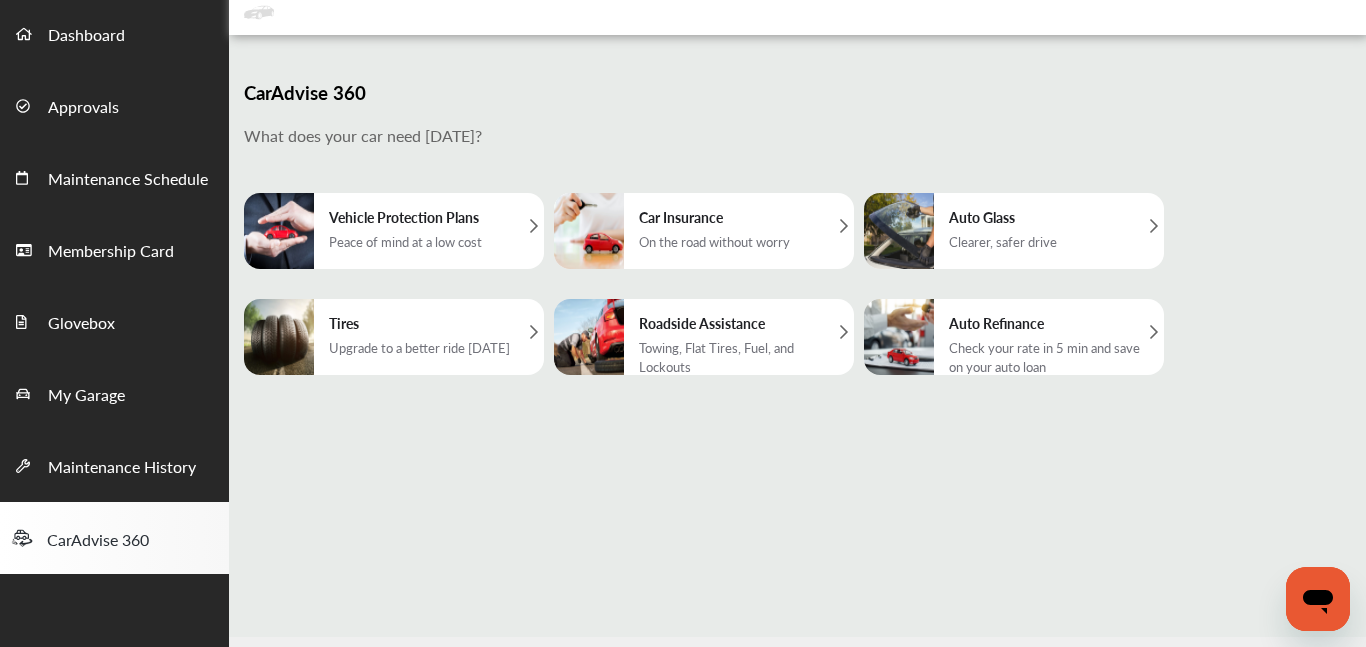 scroll, scrollTop: 92, scrollLeft: 0, axis: vertical 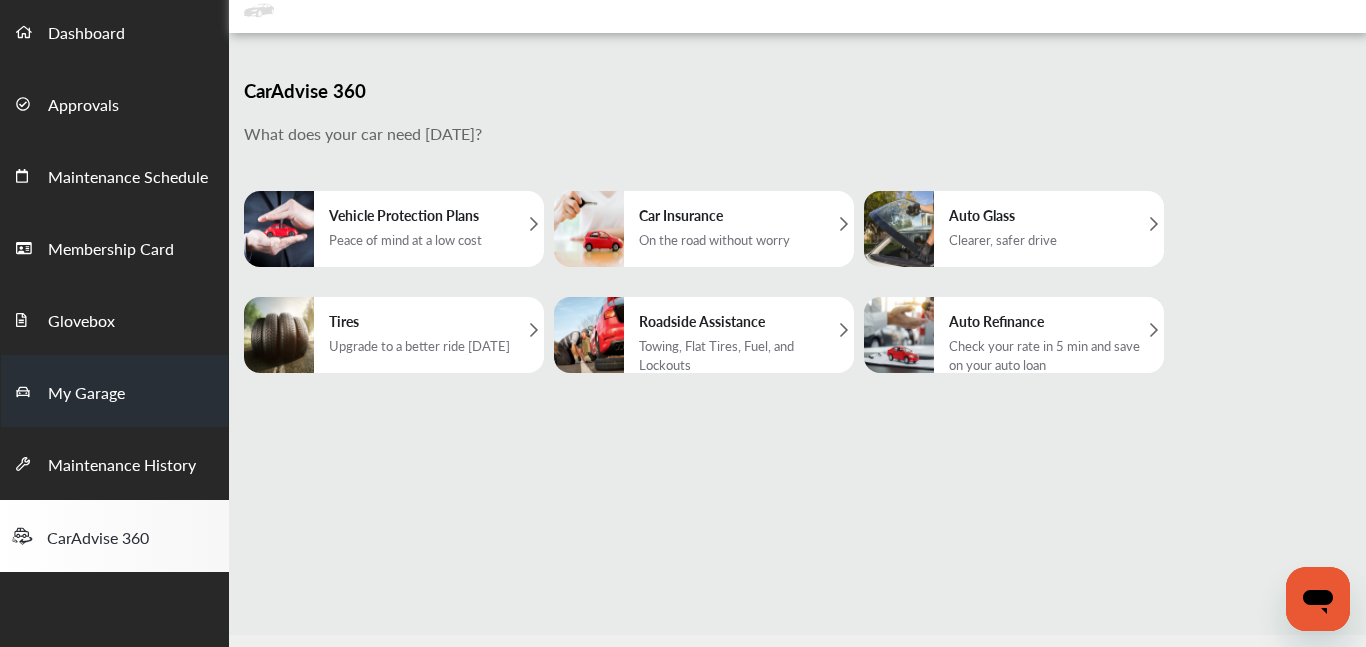 click on "My Garage" at bounding box center [86, 394] 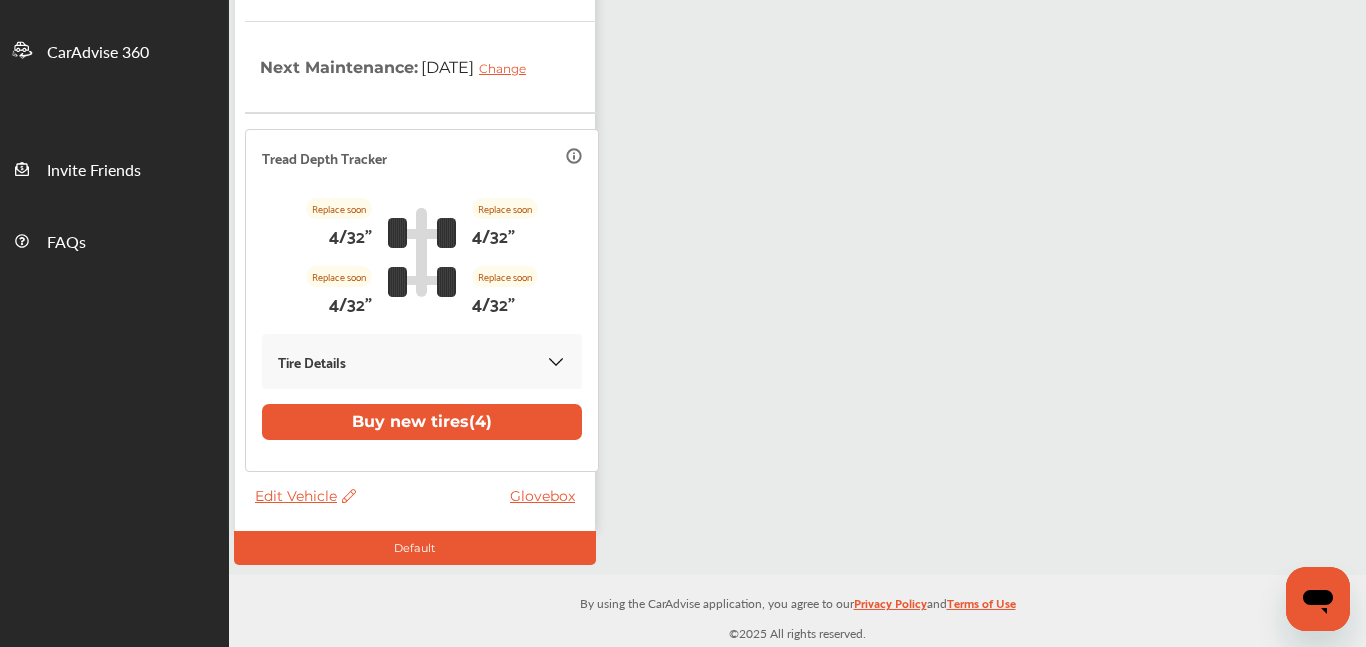 scroll, scrollTop: 611, scrollLeft: 0, axis: vertical 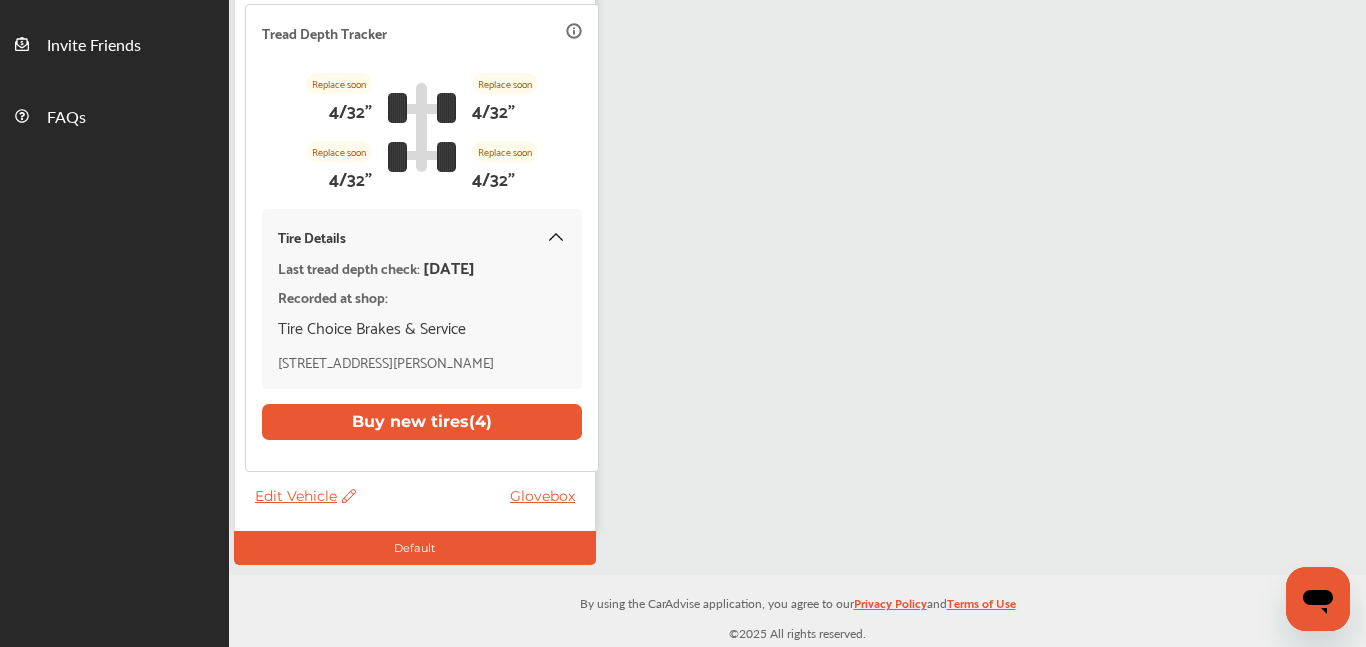 click 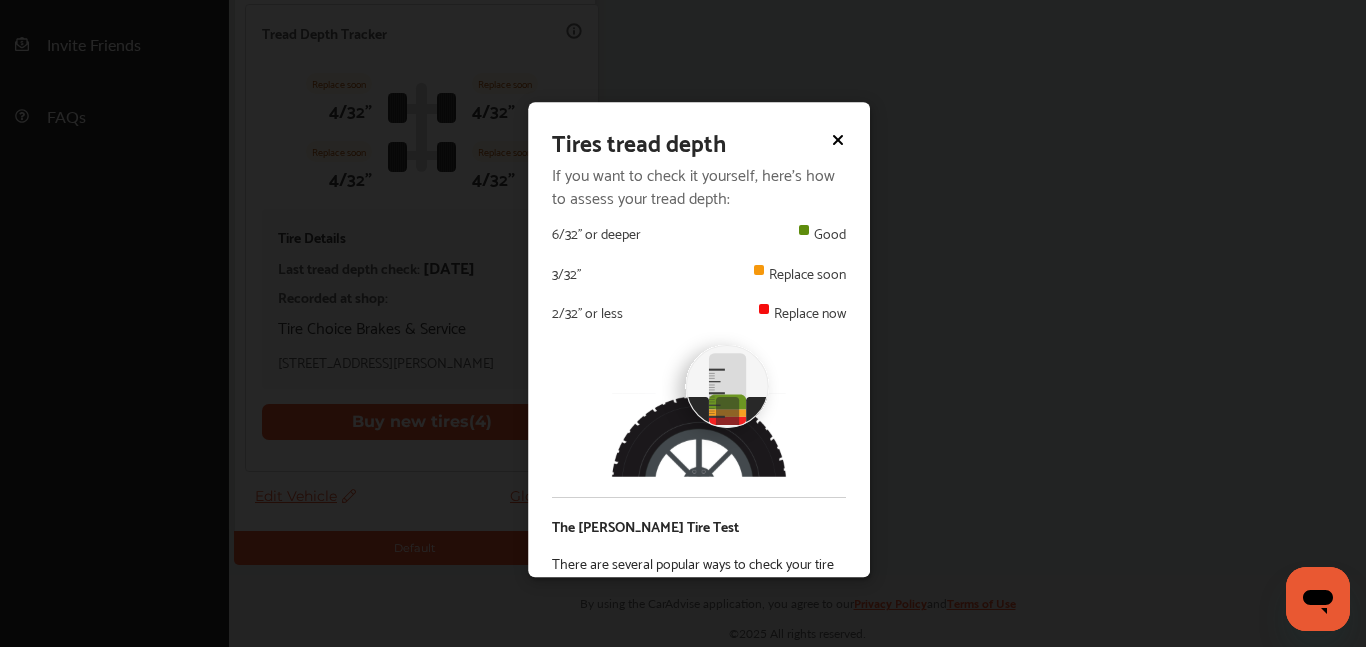 click 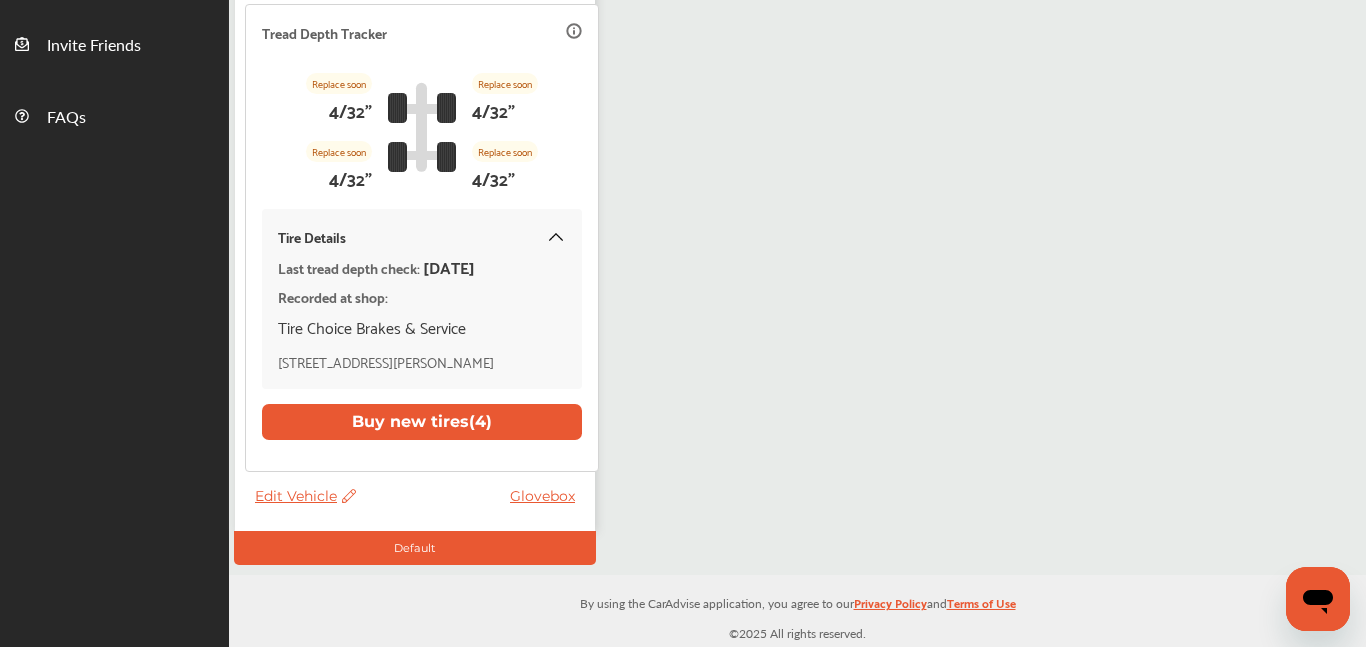 scroll, scrollTop: 736, scrollLeft: 0, axis: vertical 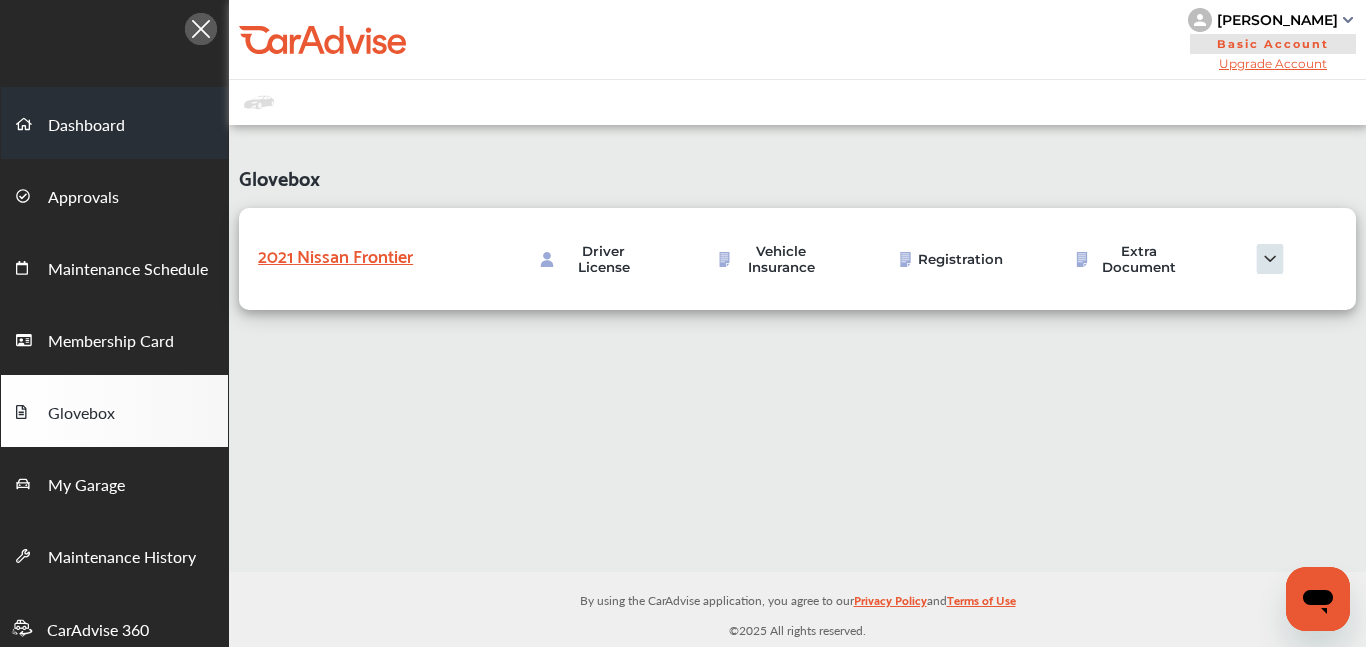 click on "Dashboard" at bounding box center [86, 126] 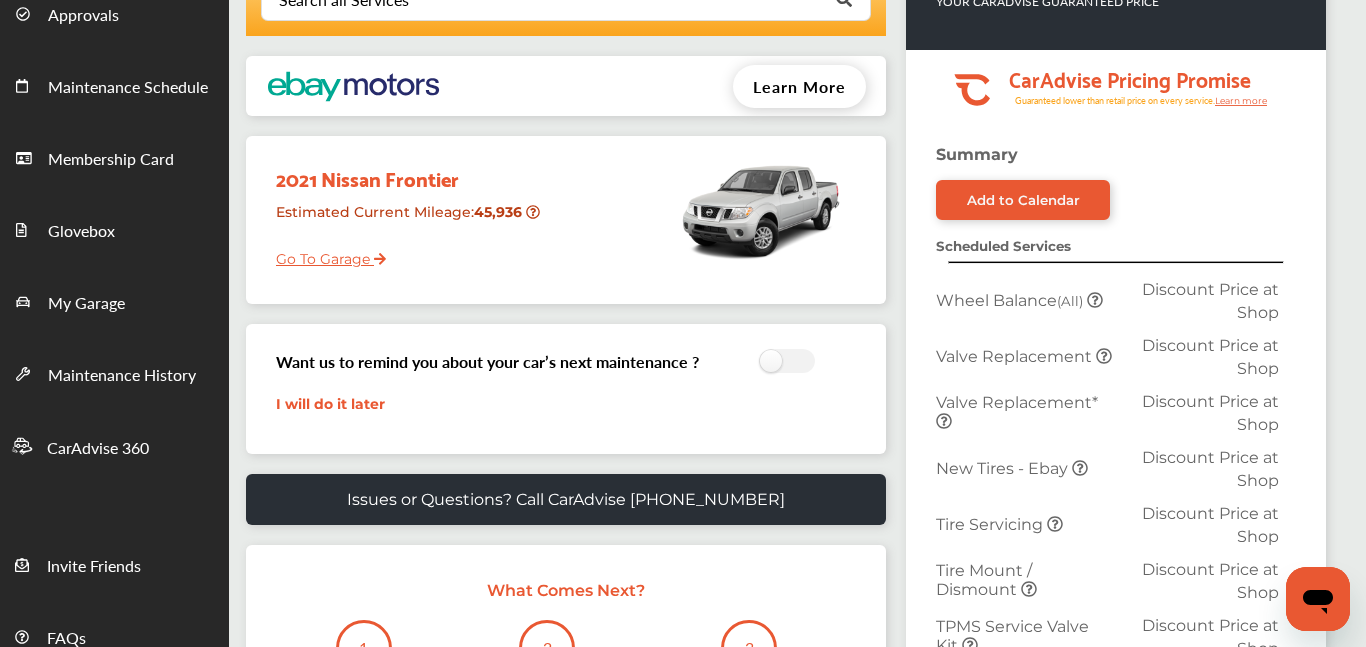 scroll, scrollTop: 183, scrollLeft: 0, axis: vertical 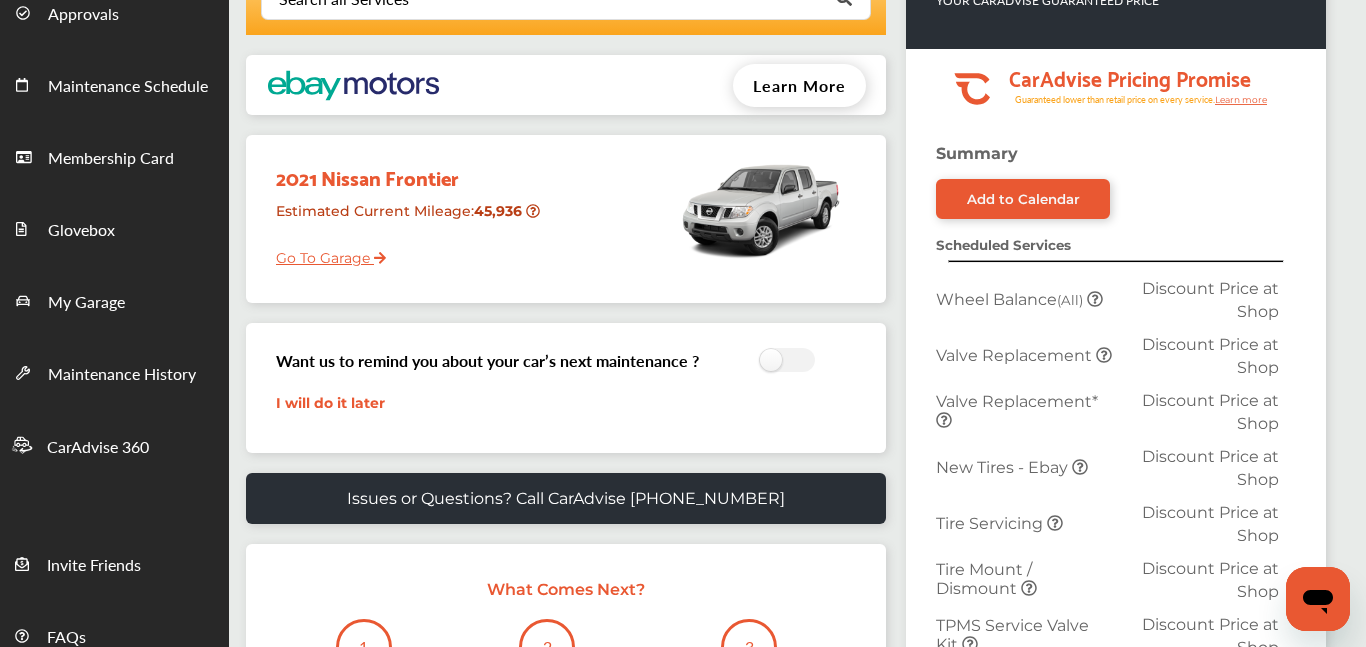 click 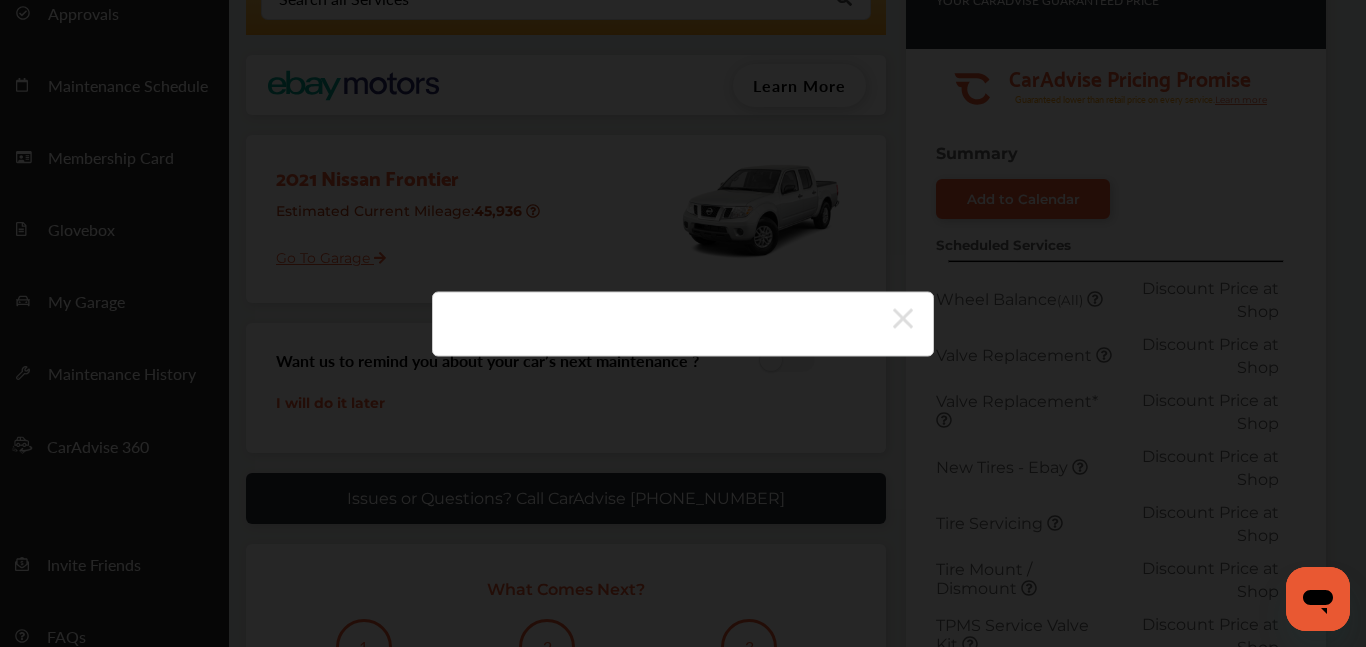 click 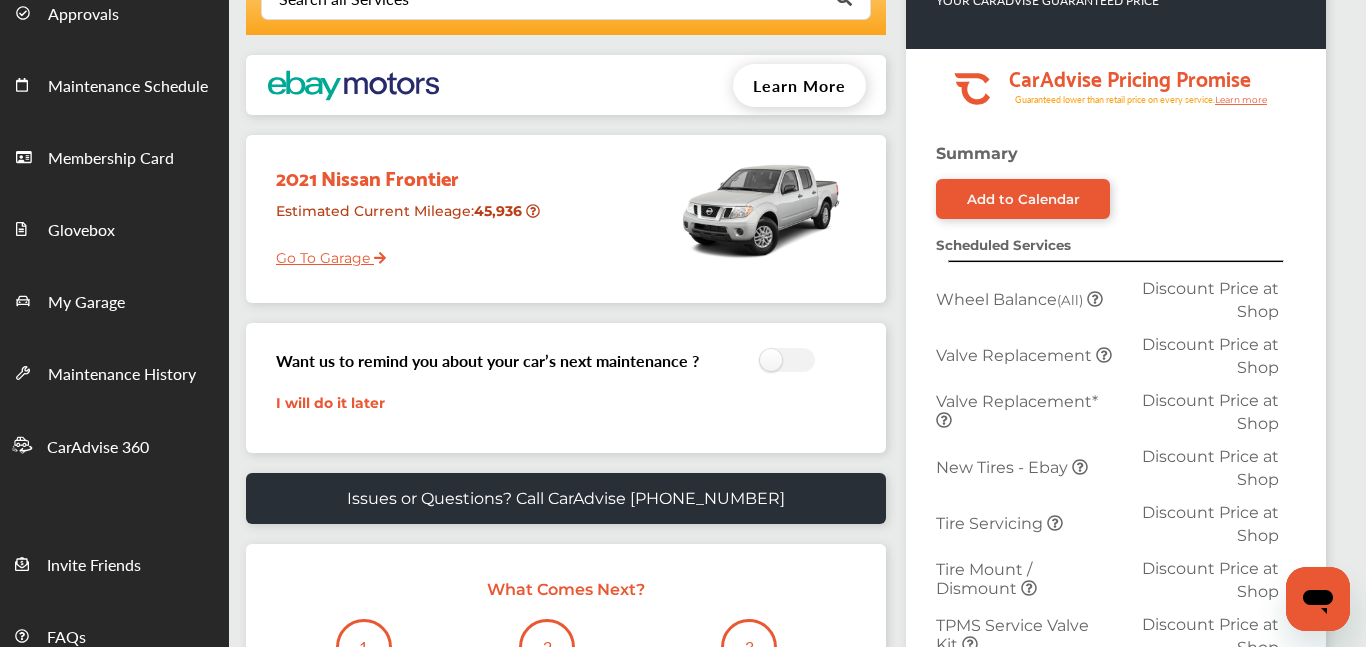 click on "Add to Calendar" at bounding box center [1116, 199] 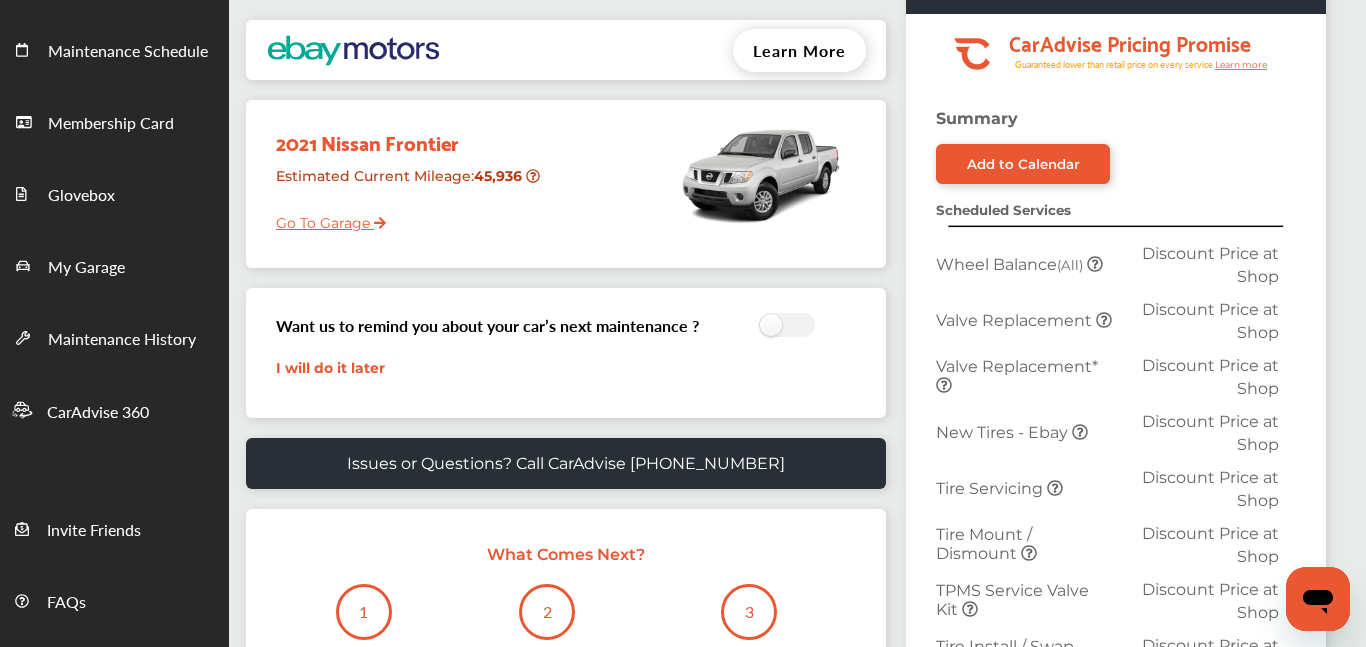 scroll, scrollTop: 220, scrollLeft: 0, axis: vertical 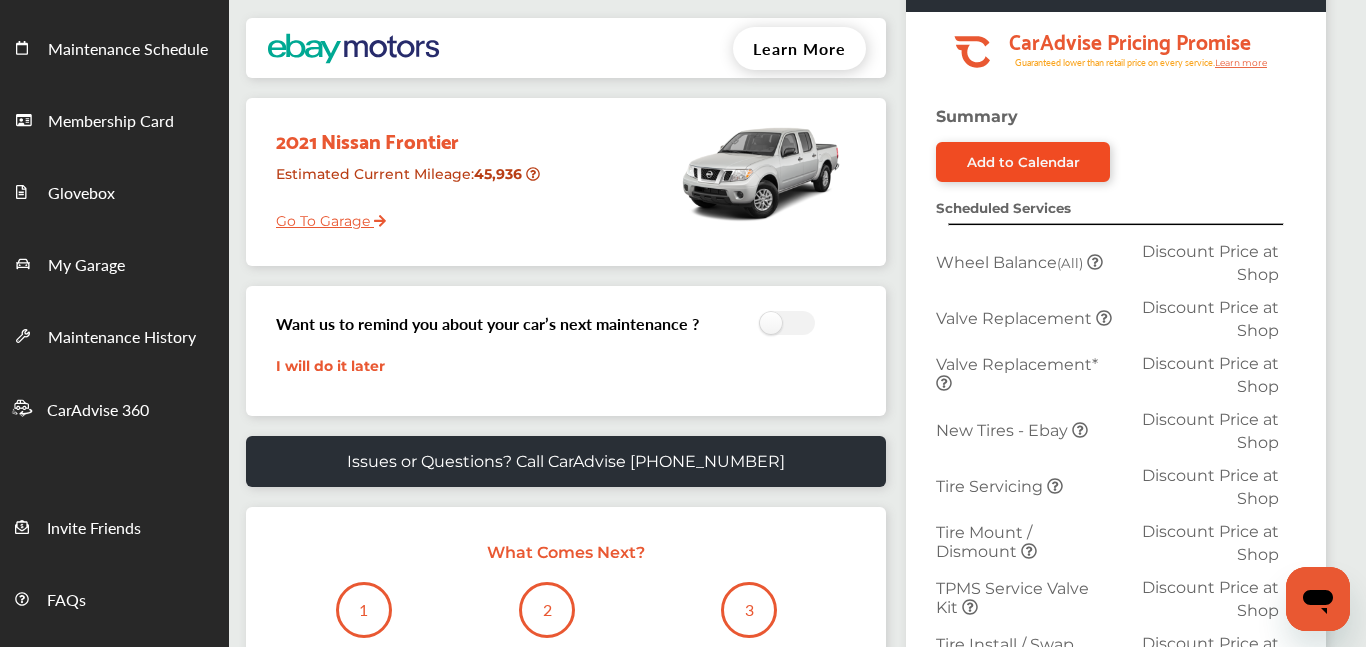 click on "Add to Calendar" at bounding box center (1023, 162) 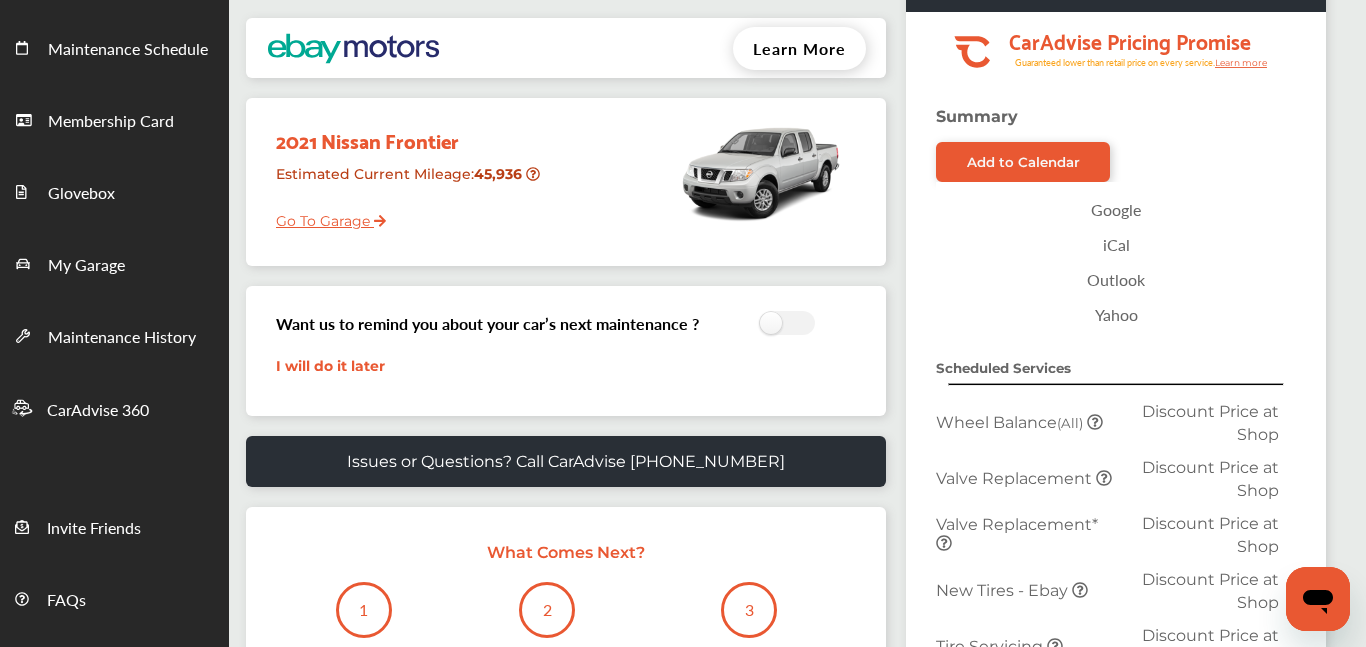 click on "Yahoo" at bounding box center (1116, 314) 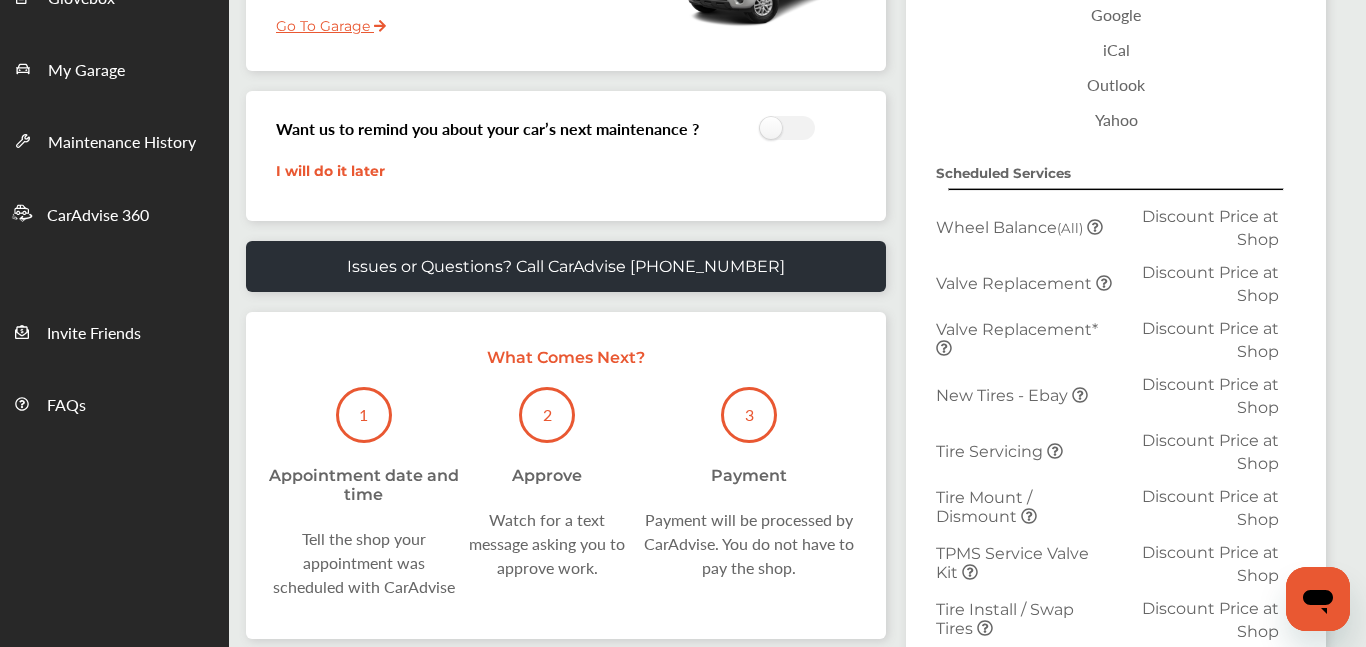 scroll, scrollTop: 421, scrollLeft: 0, axis: vertical 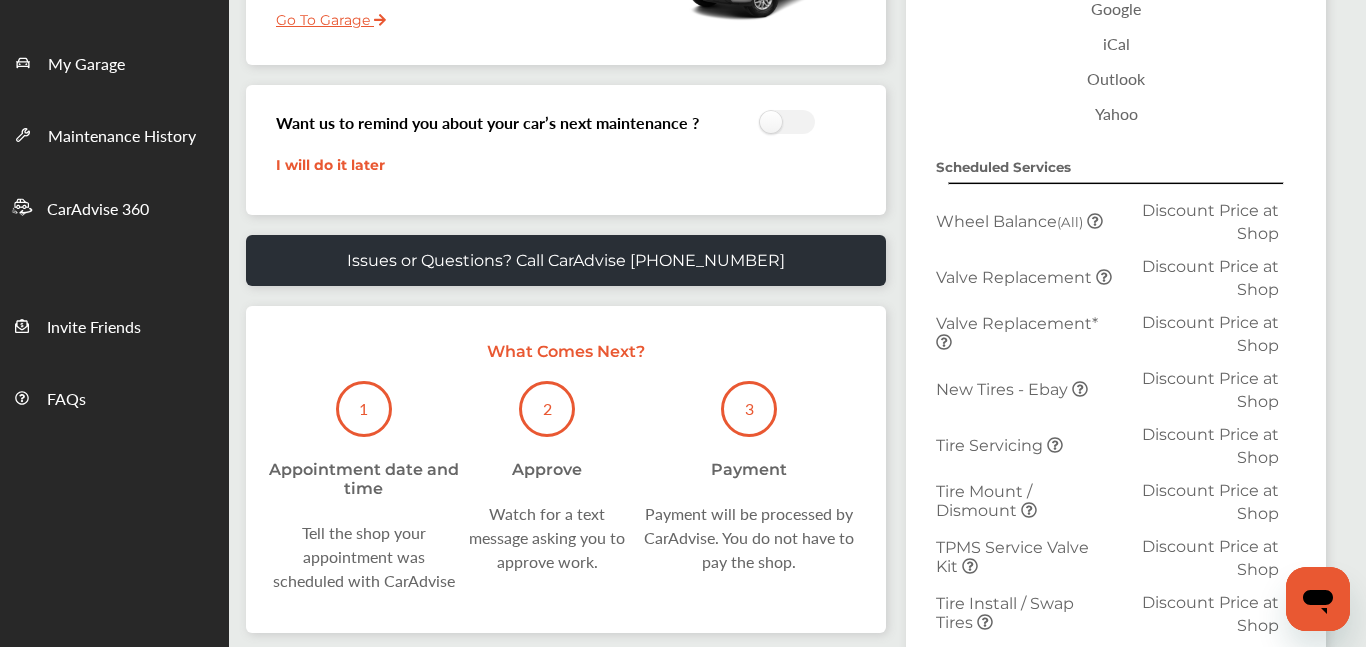 click 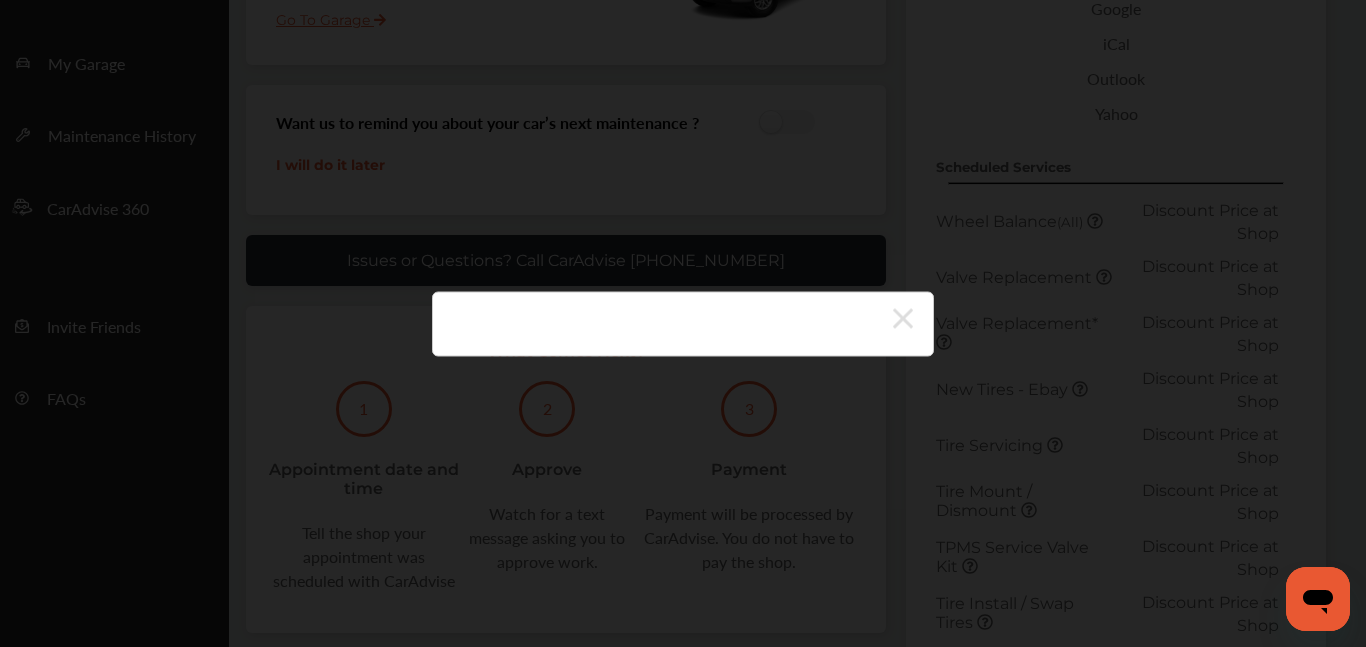 click at bounding box center (683, 323) 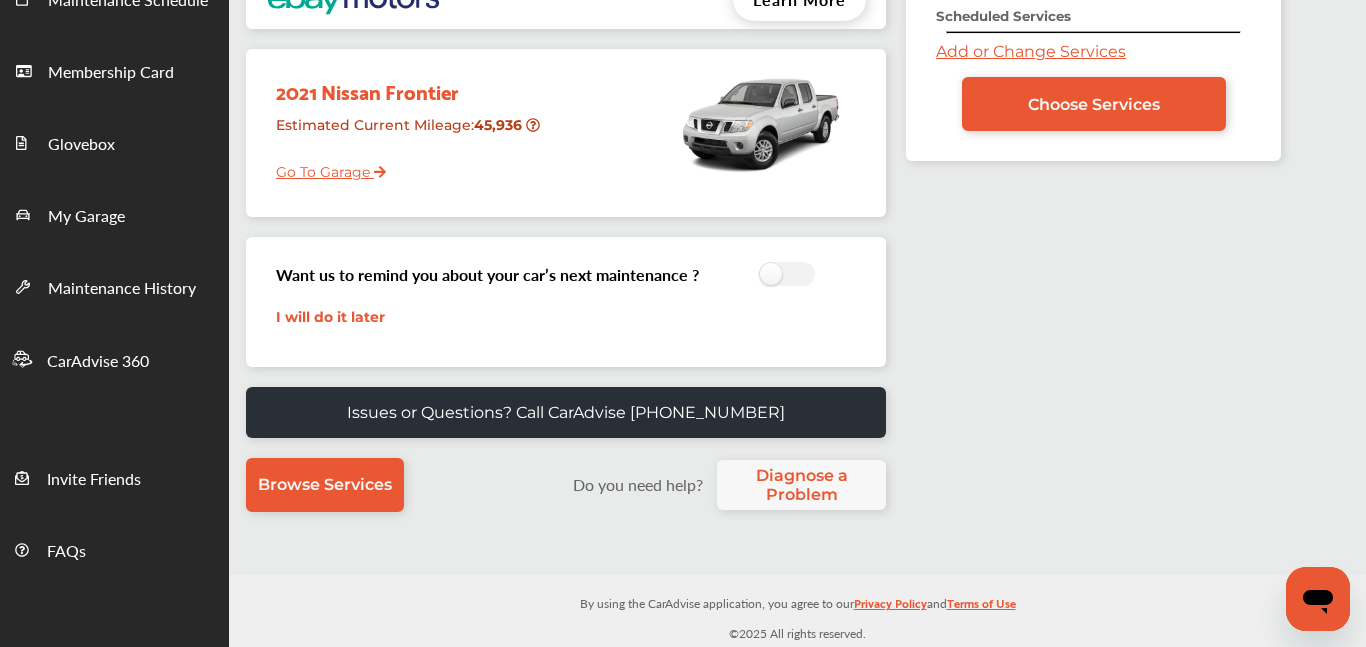 scroll, scrollTop: 270, scrollLeft: 0, axis: vertical 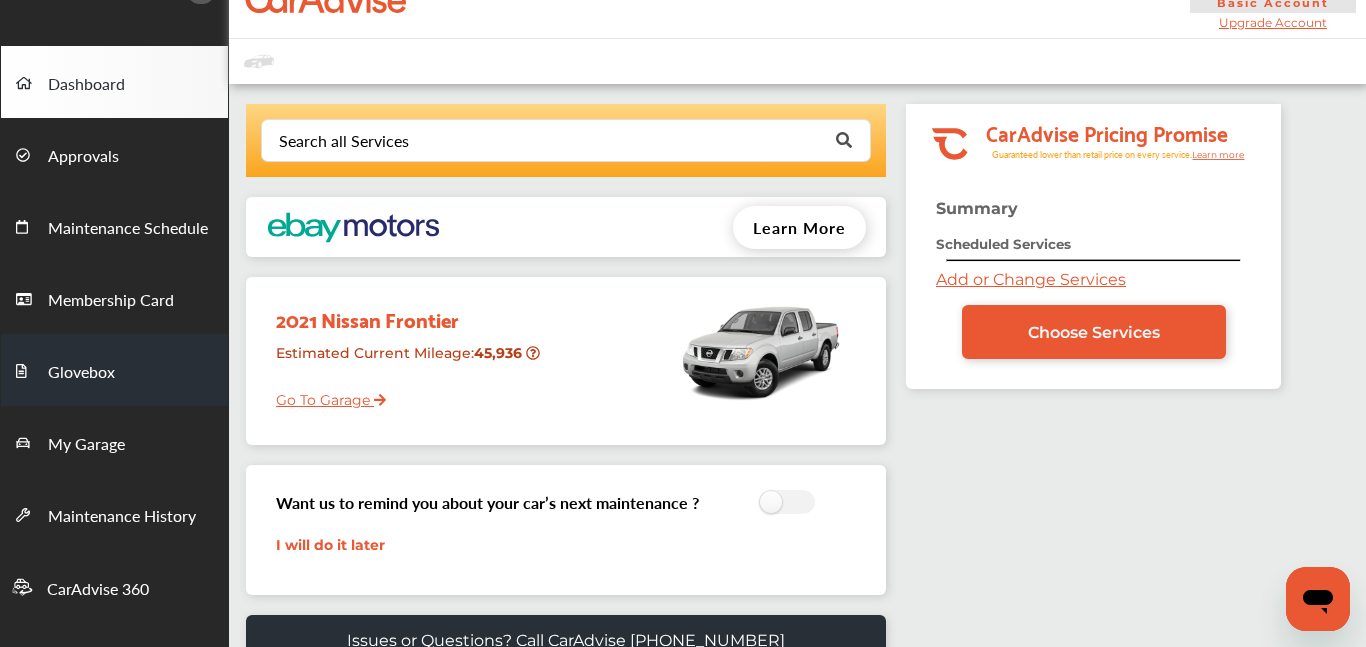 click on "Approvals" at bounding box center (83, 157) 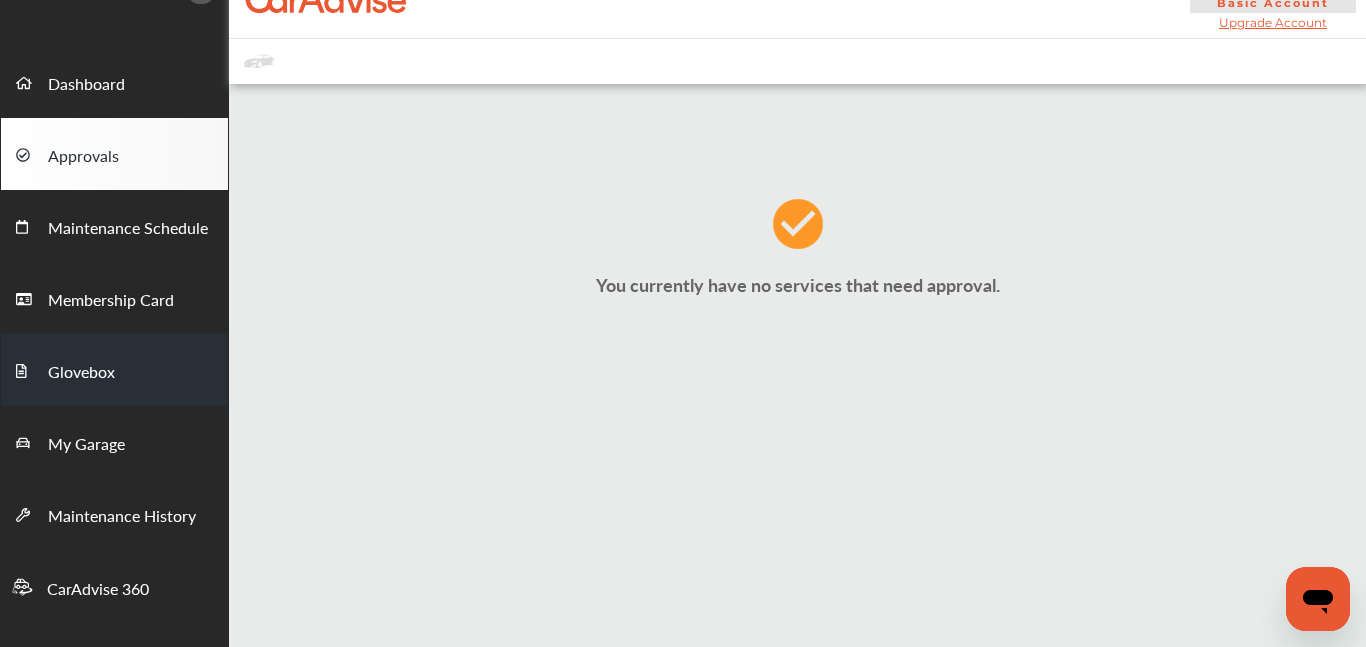 scroll, scrollTop: 0, scrollLeft: 0, axis: both 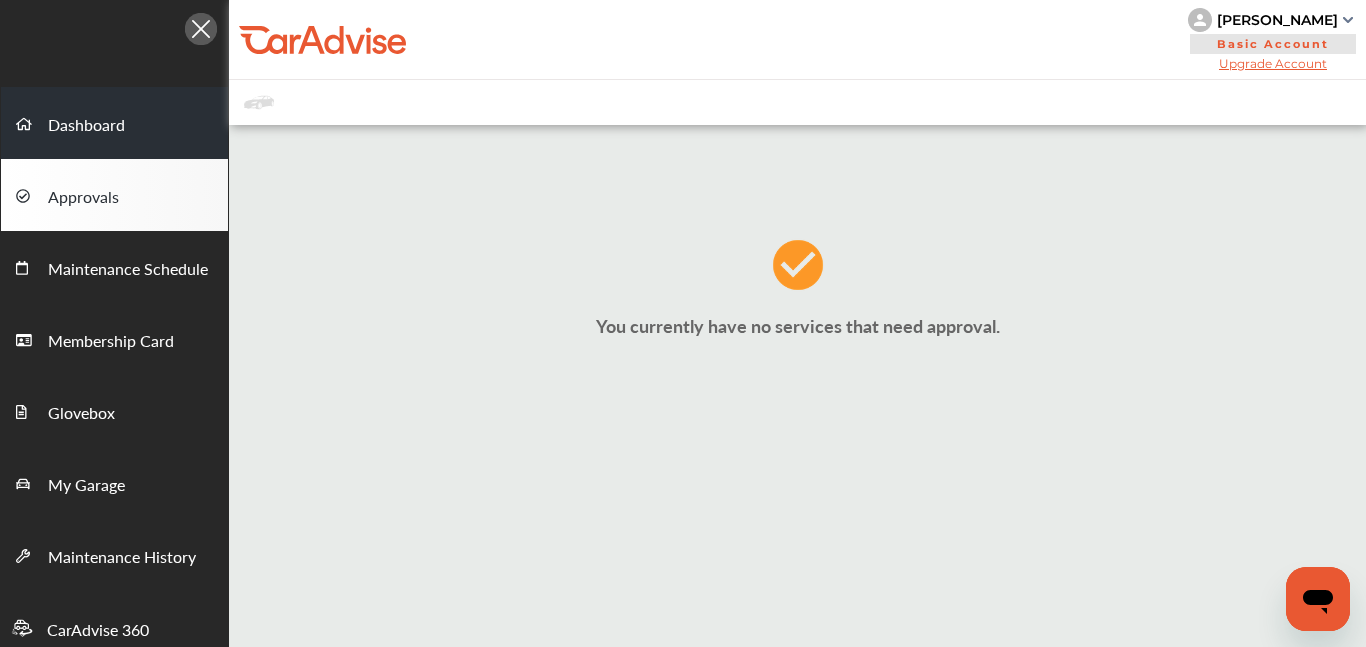 click on "Dashboard" at bounding box center (86, 126) 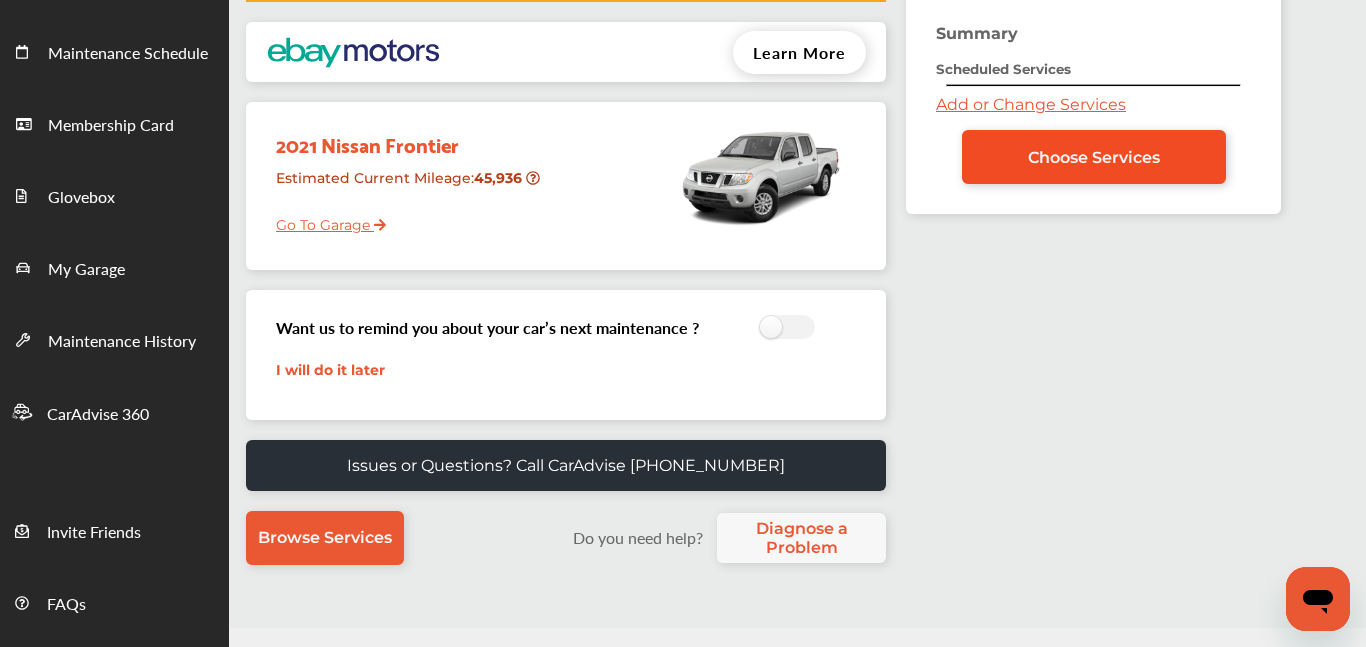 scroll, scrollTop: 0, scrollLeft: 0, axis: both 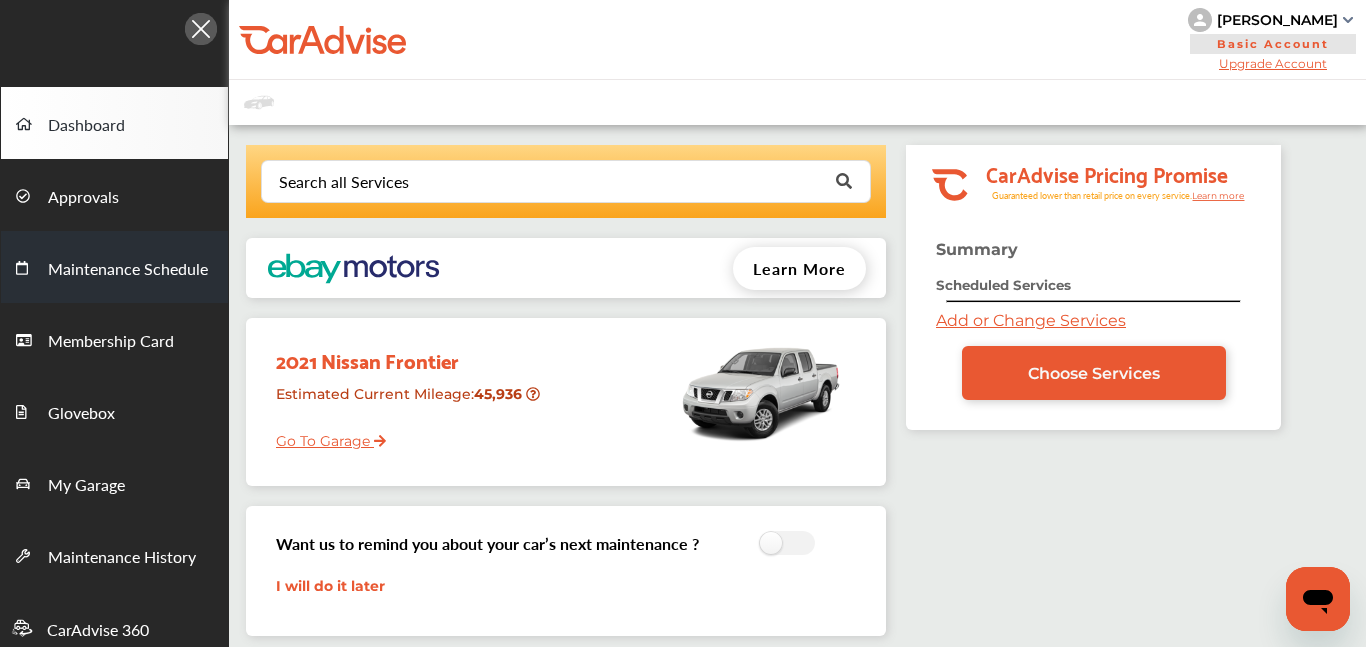 click on "Maintenance Schedule" at bounding box center (128, 270) 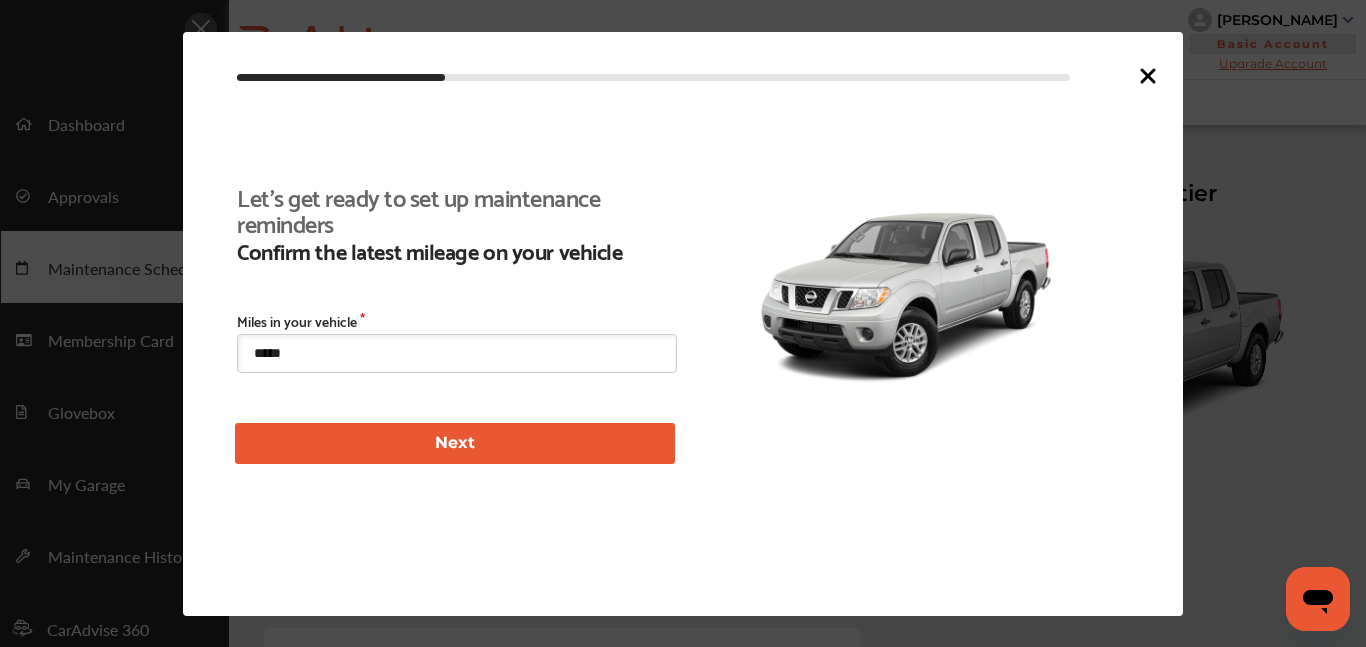 scroll, scrollTop: 285, scrollLeft: 0, axis: vertical 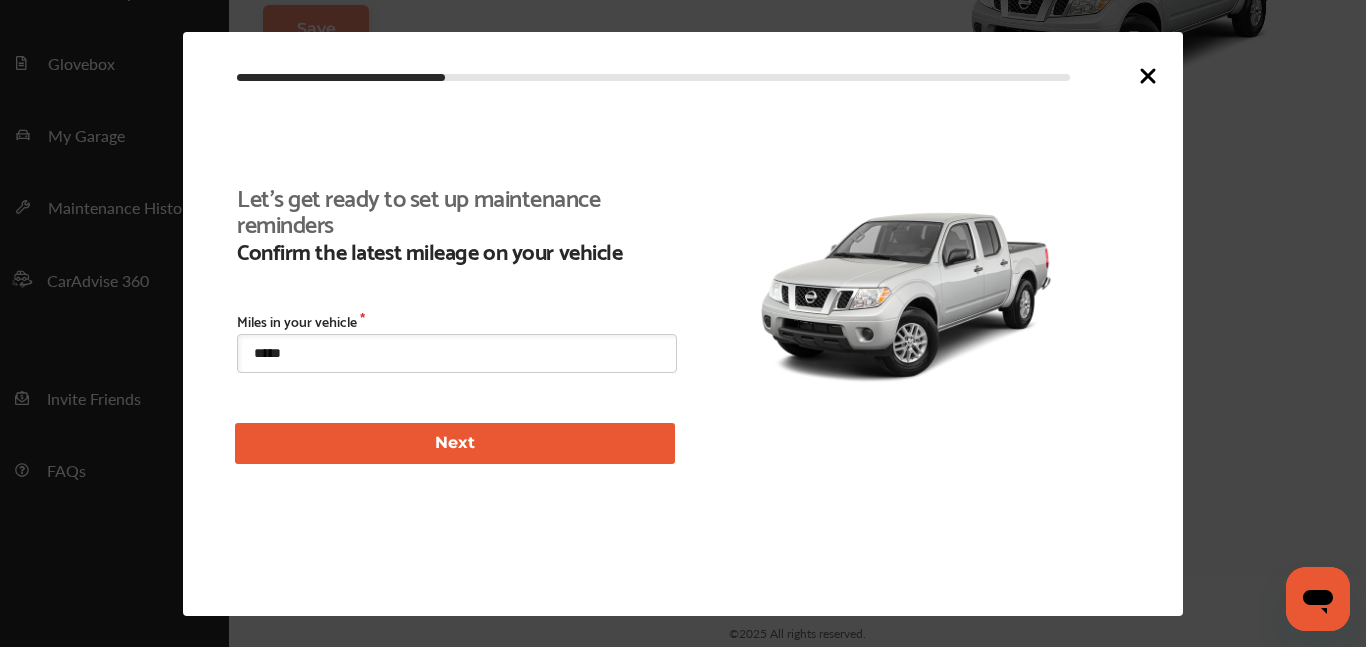 click 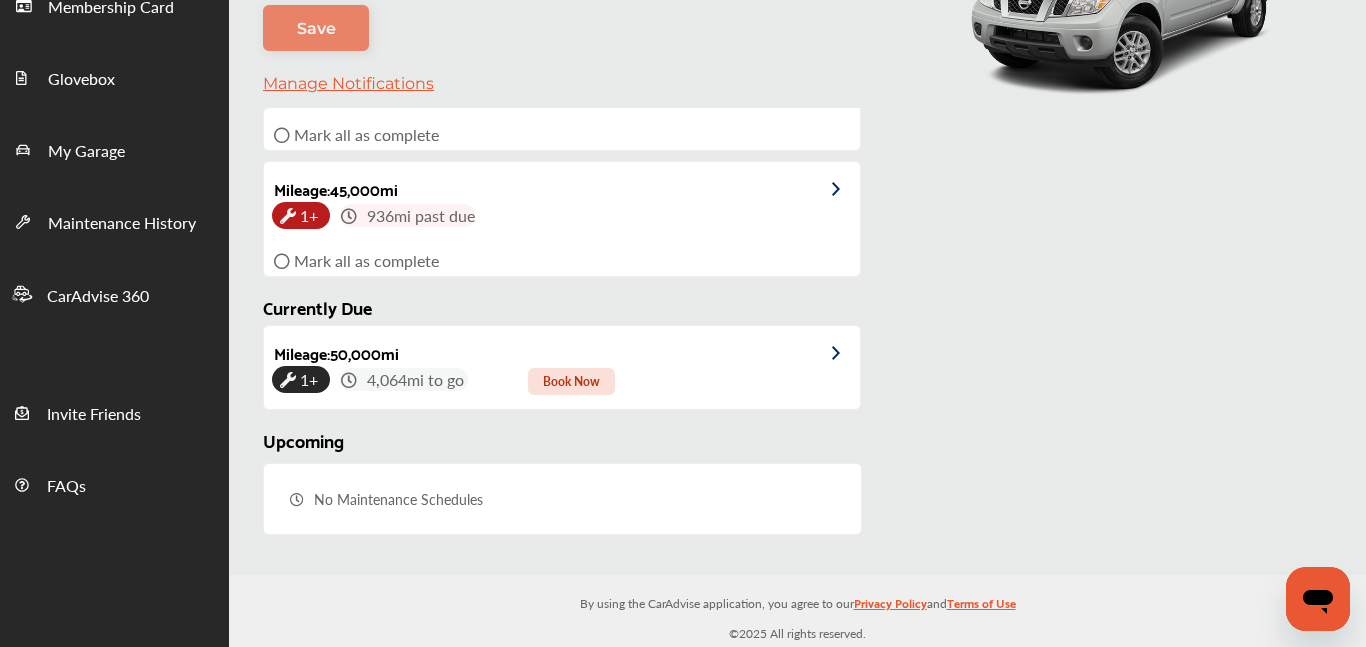 scroll, scrollTop: 344, scrollLeft: 0, axis: vertical 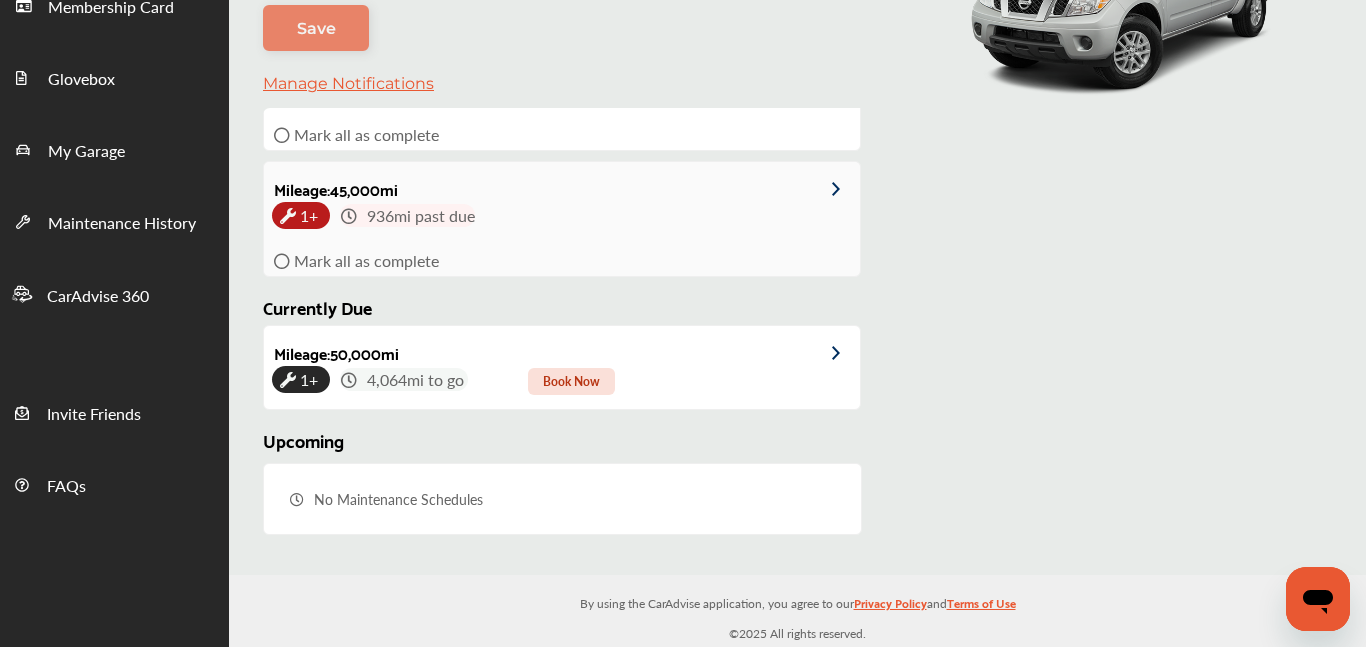 click at bounding box center (846, 189) 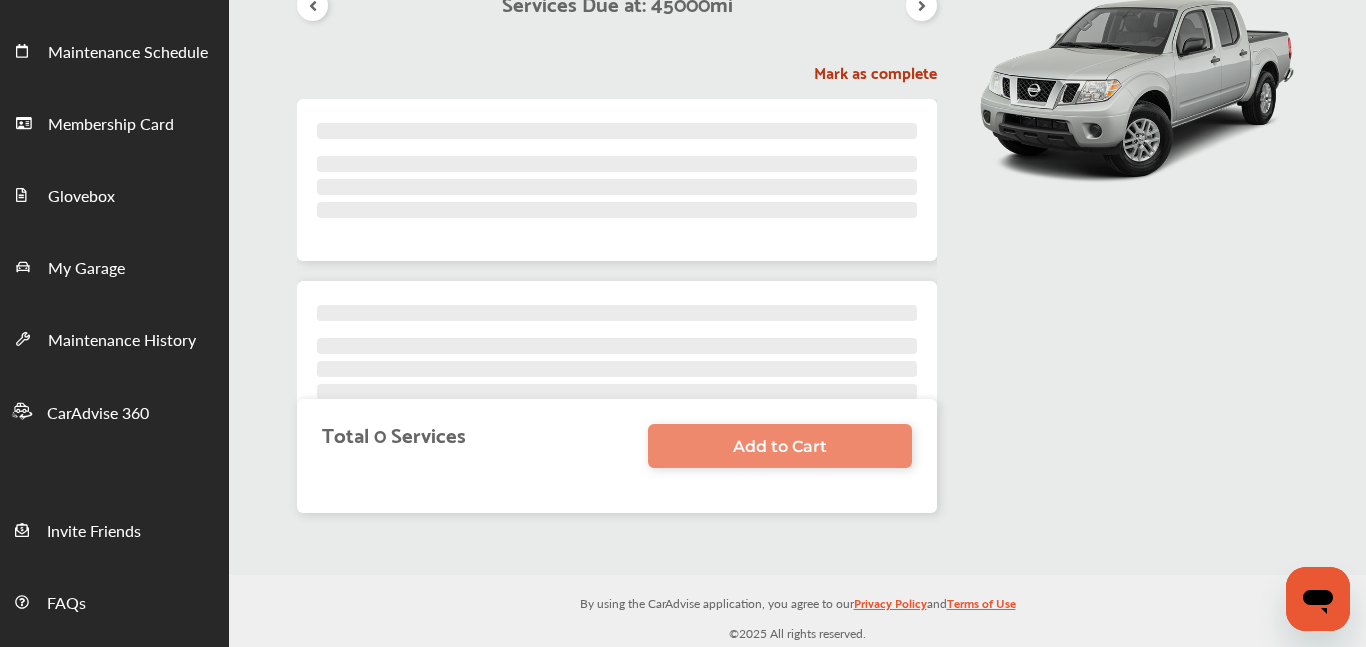 scroll, scrollTop: 0, scrollLeft: 0, axis: both 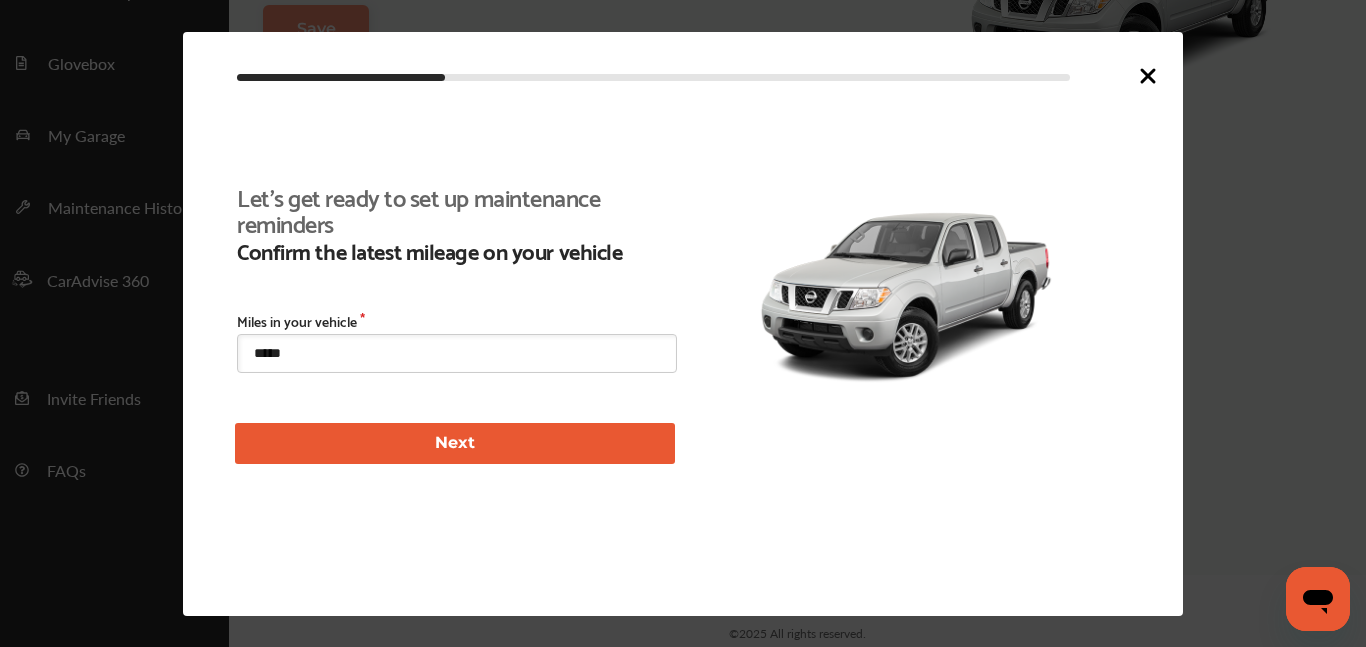 click 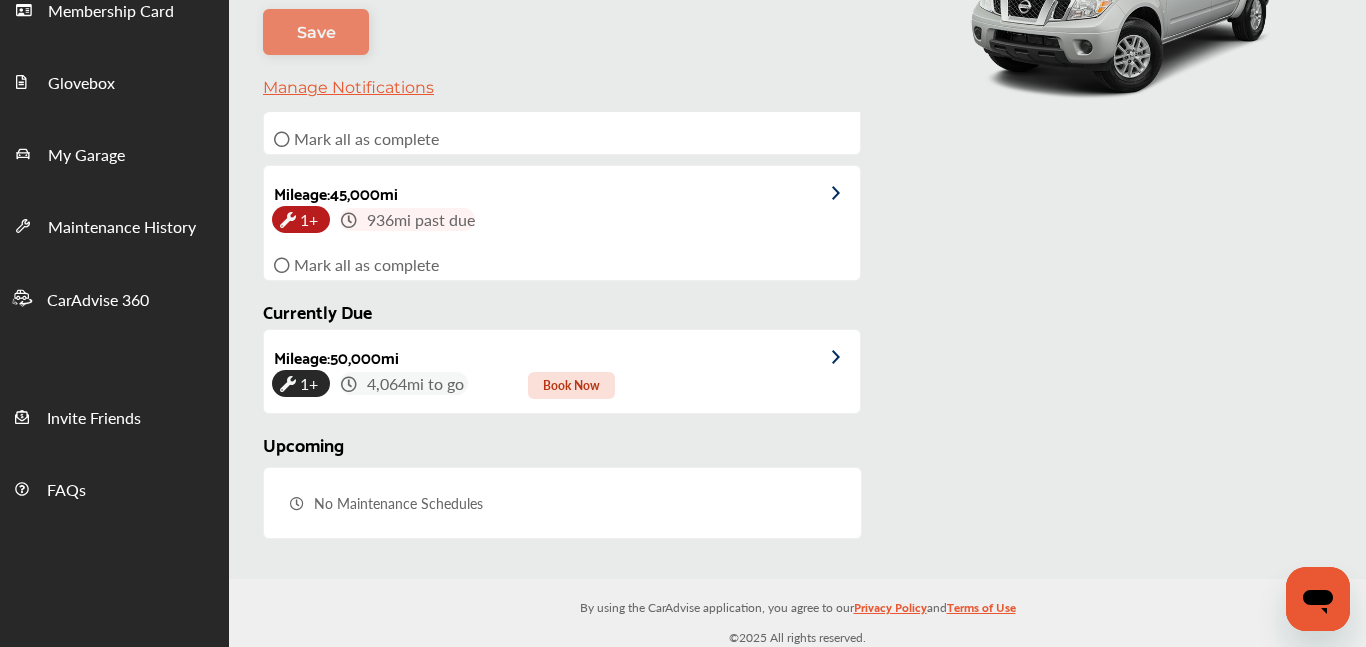scroll, scrollTop: 344, scrollLeft: 0, axis: vertical 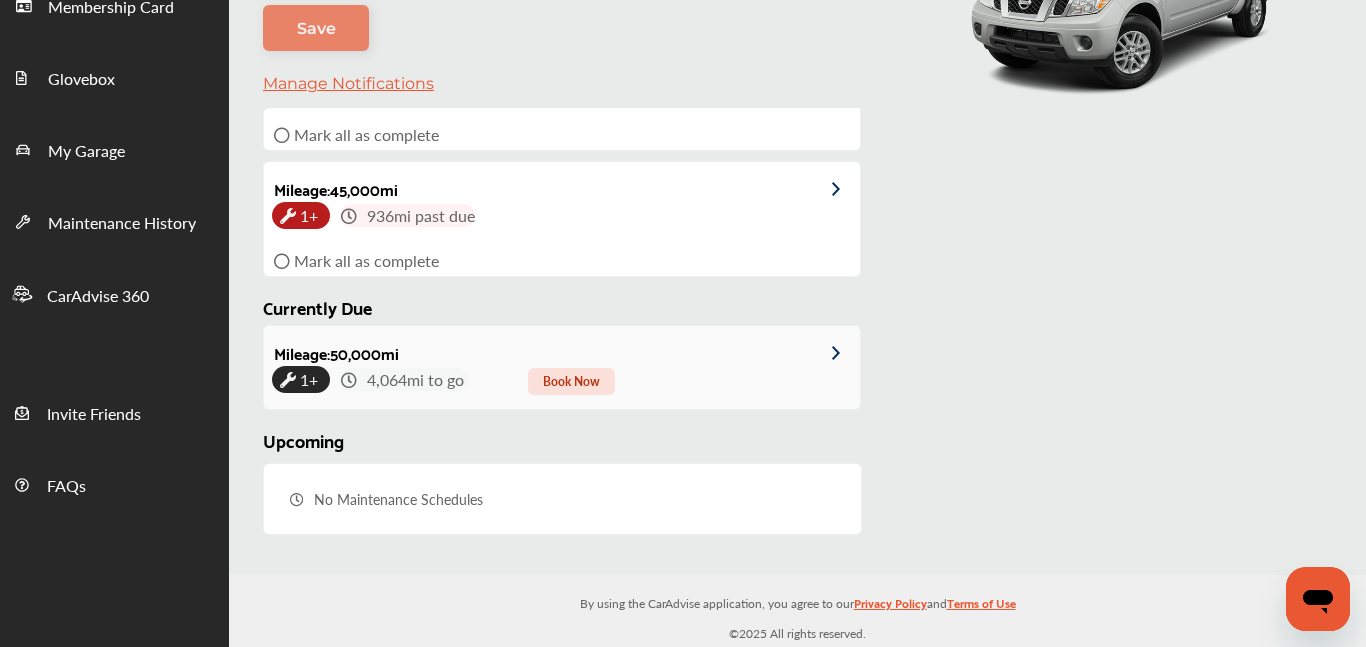 click at bounding box center (846, 353) 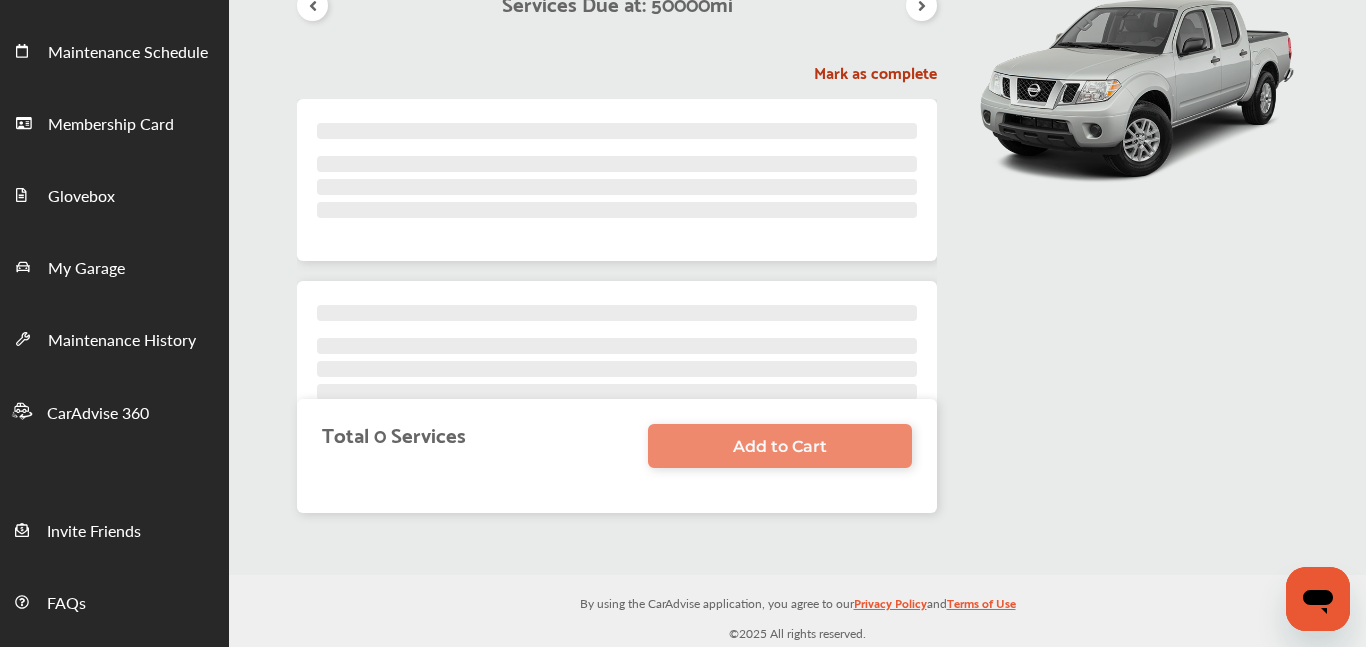 scroll, scrollTop: 0, scrollLeft: 0, axis: both 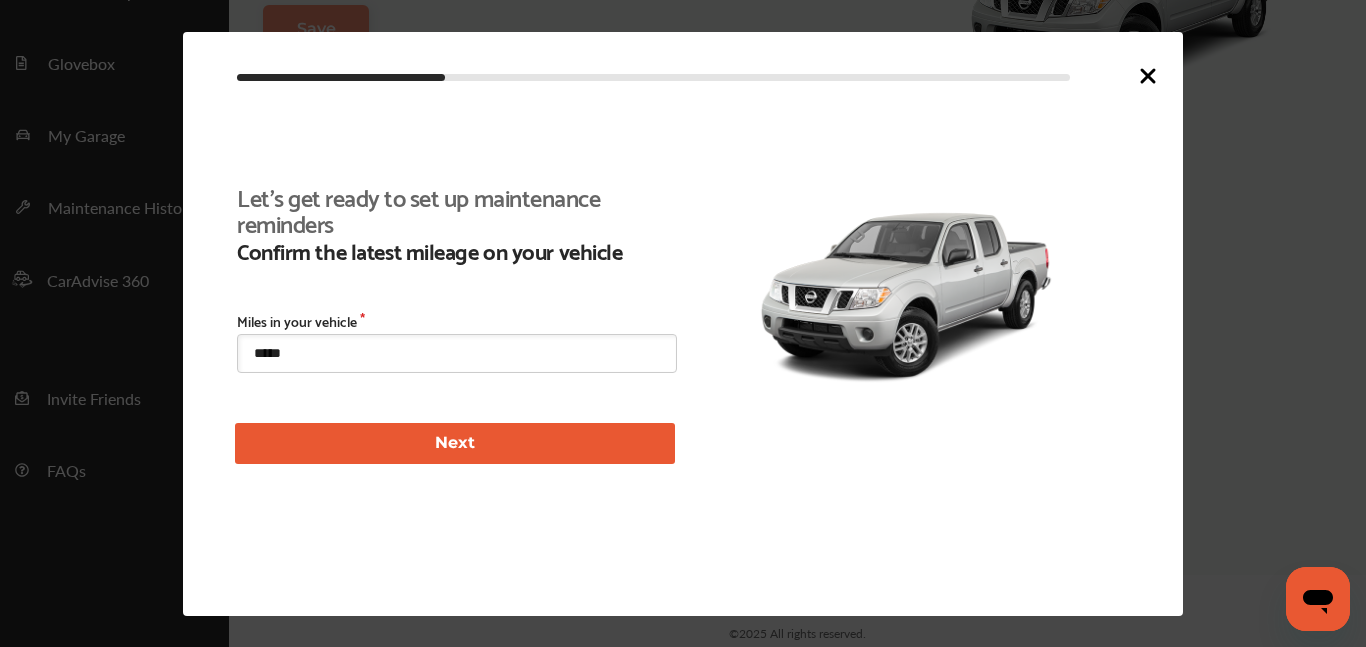 click 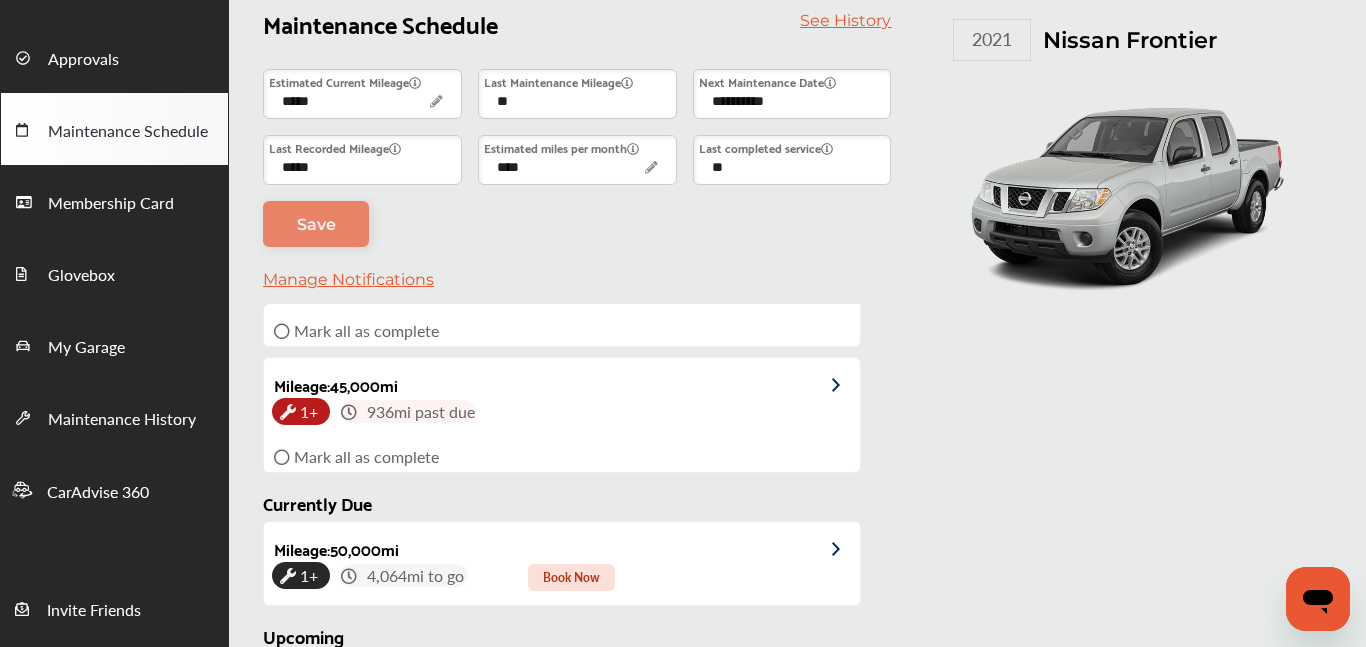 scroll, scrollTop: 135, scrollLeft: 0, axis: vertical 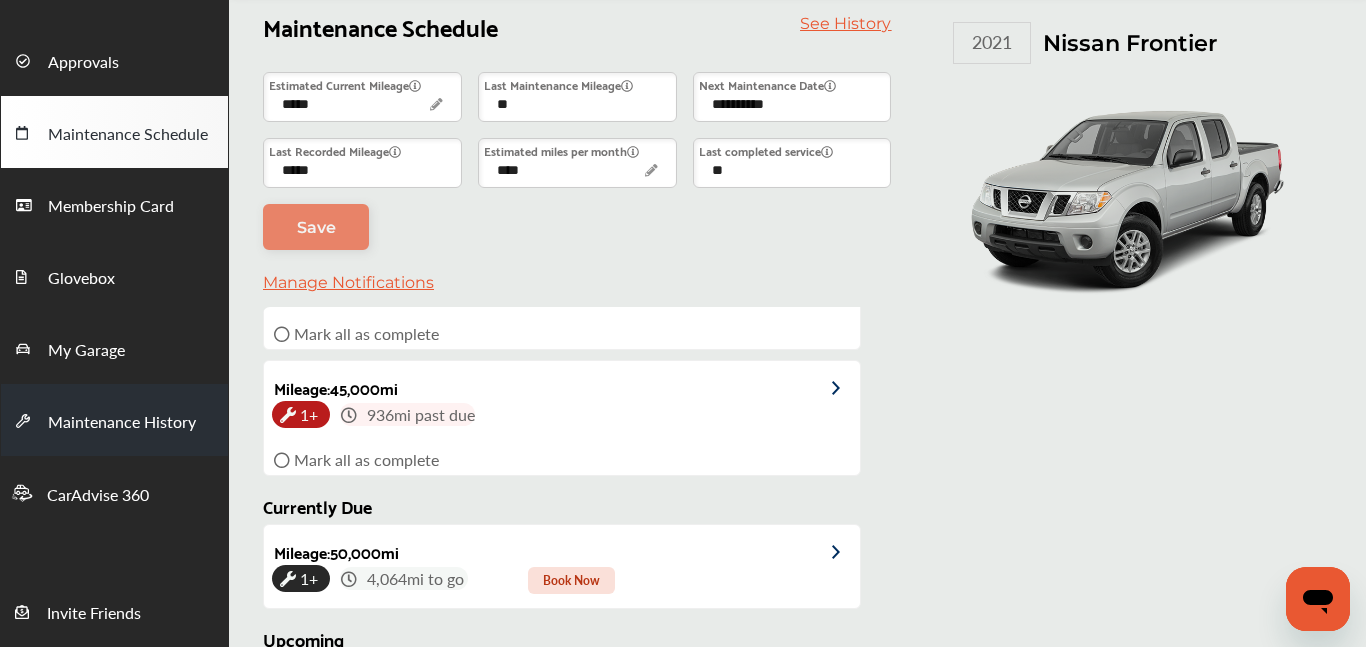 click on "Maintenance History" at bounding box center (122, 423) 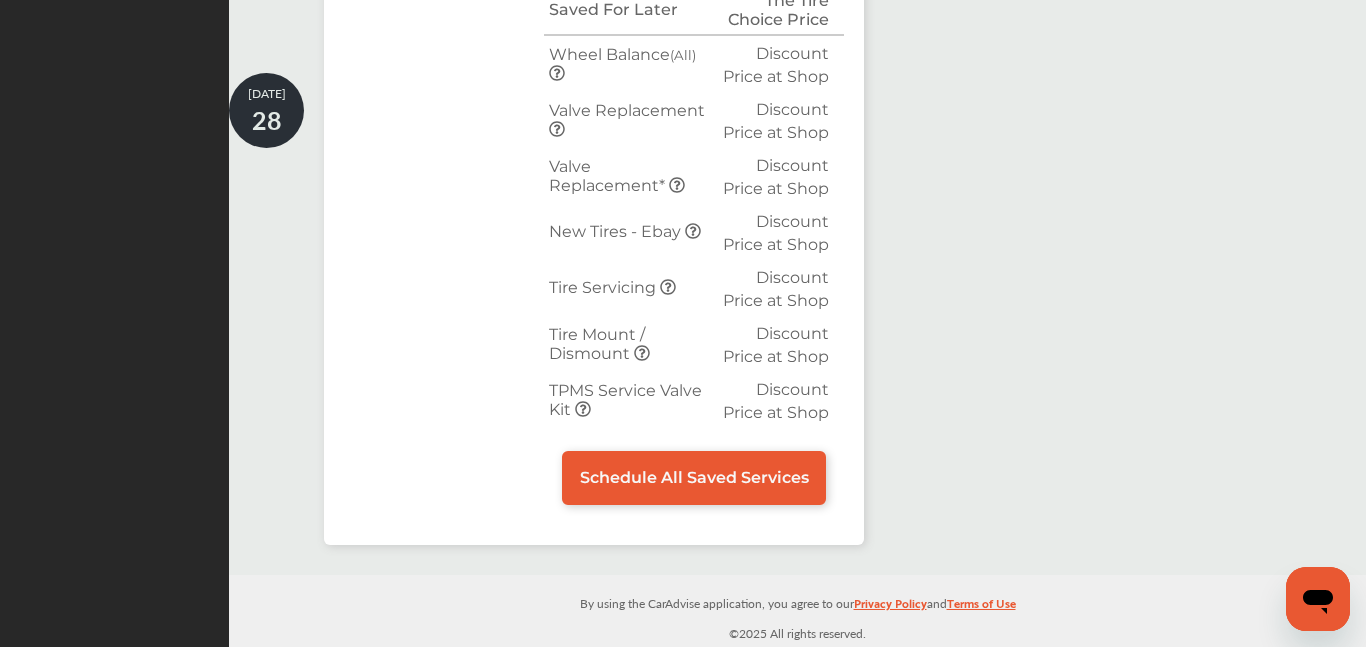 scroll, scrollTop: 1202, scrollLeft: 0, axis: vertical 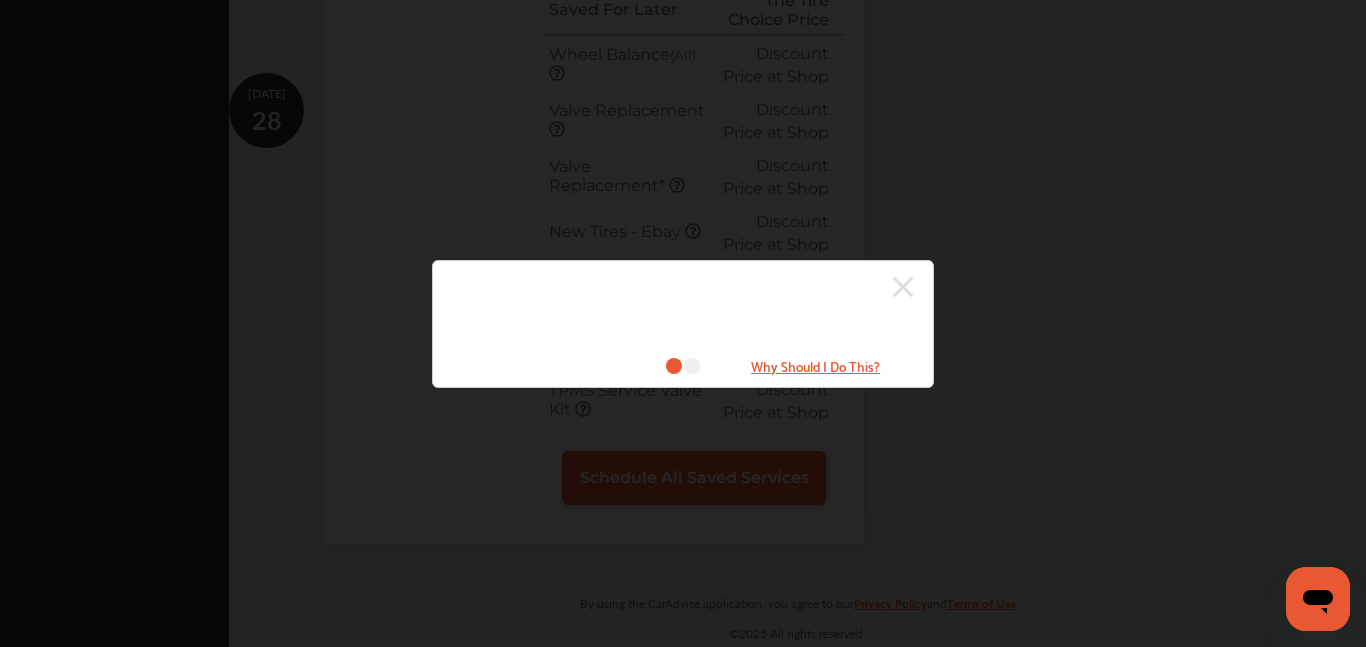 click 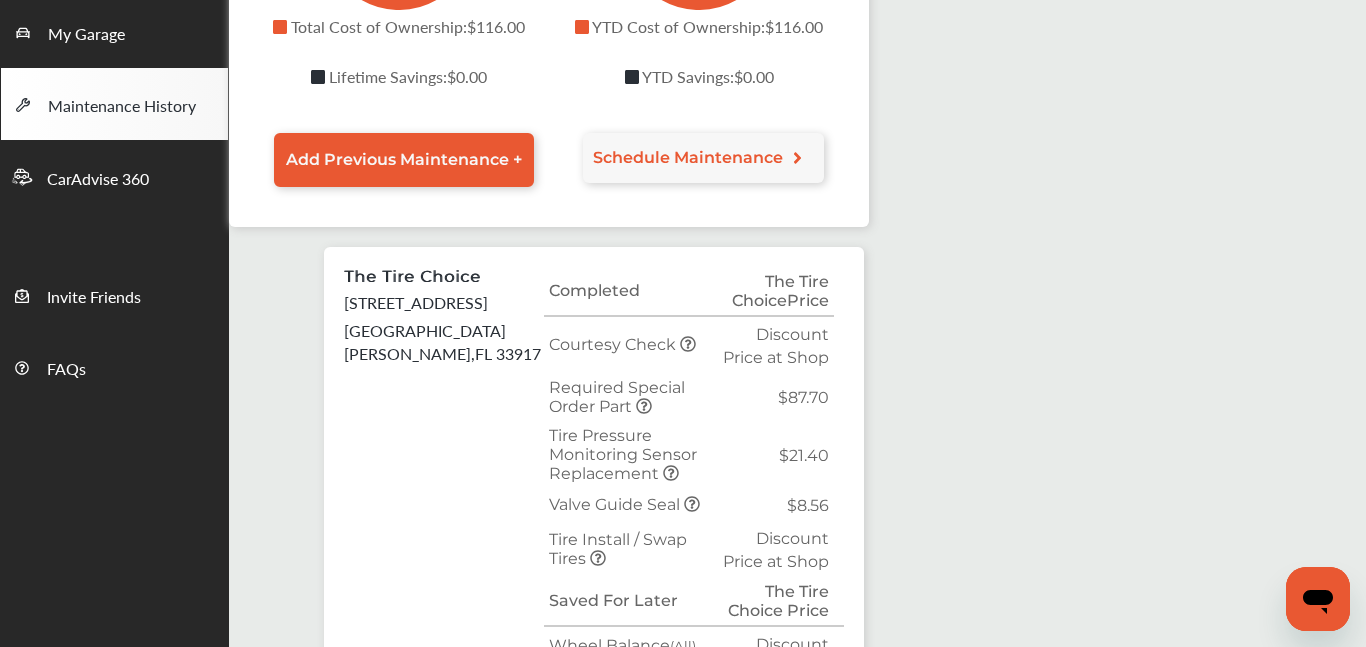 scroll, scrollTop: 449, scrollLeft: 0, axis: vertical 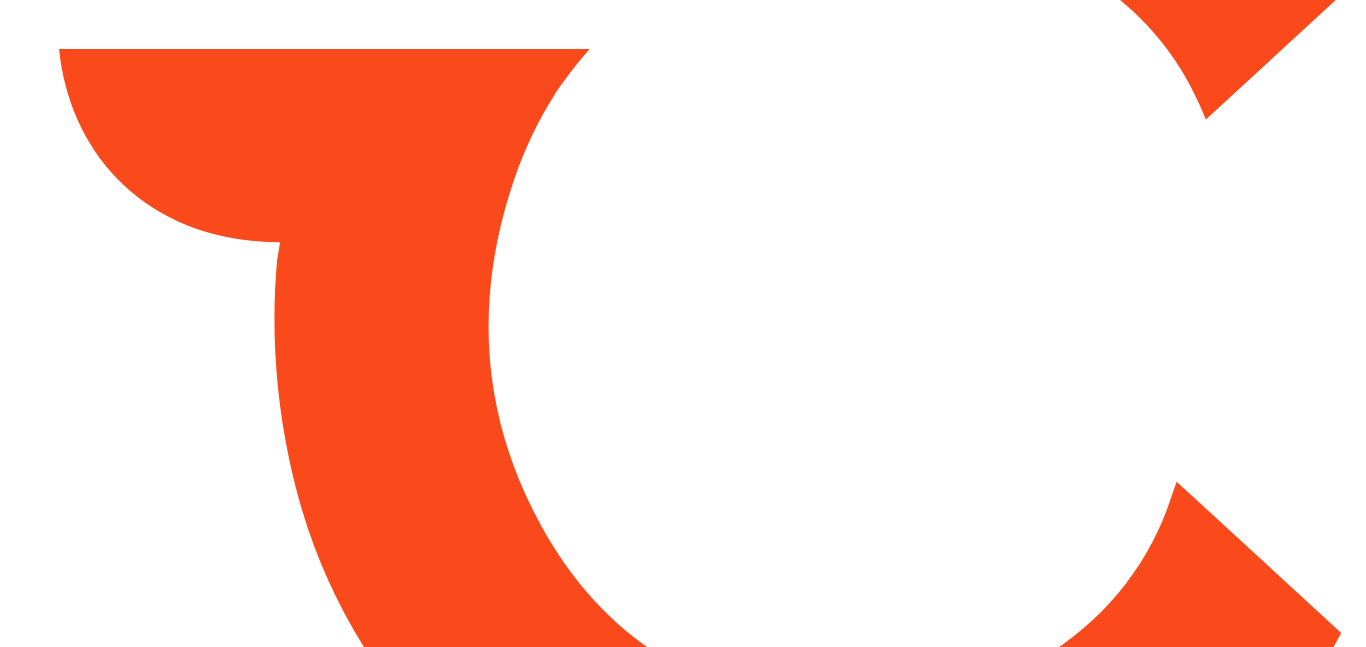 click at bounding box center [683, 323] 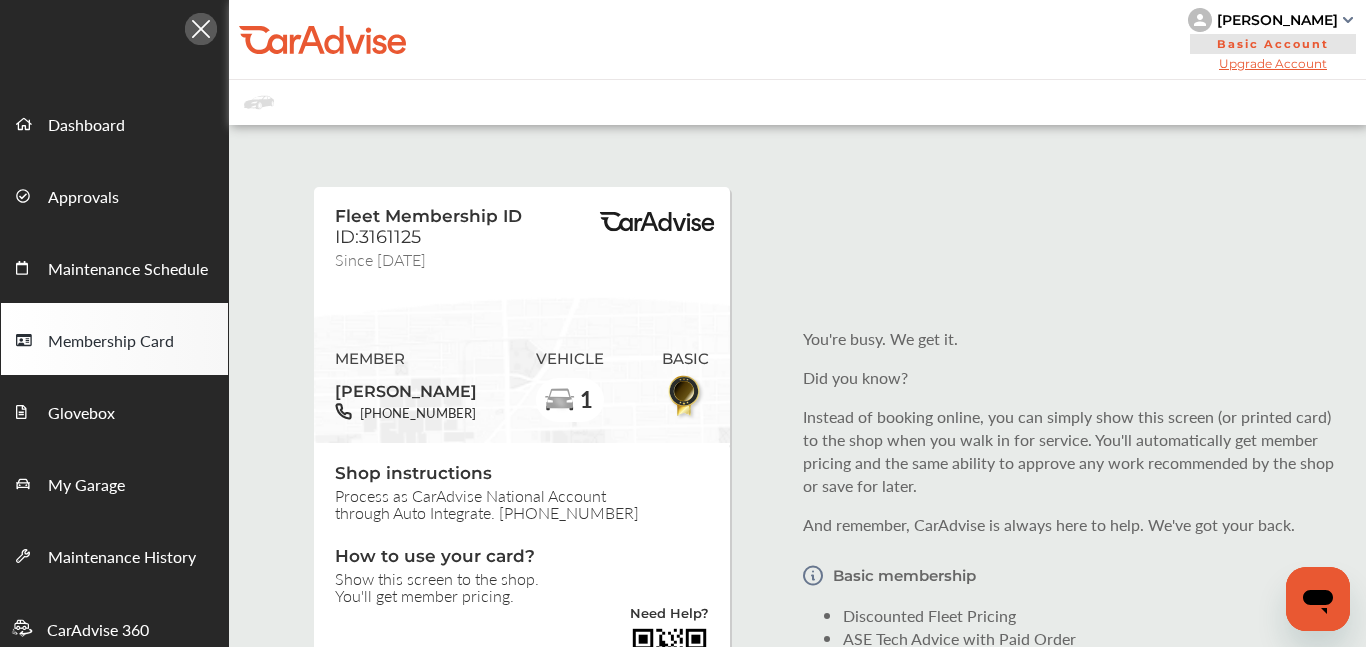 scroll, scrollTop: 0, scrollLeft: 0, axis: both 